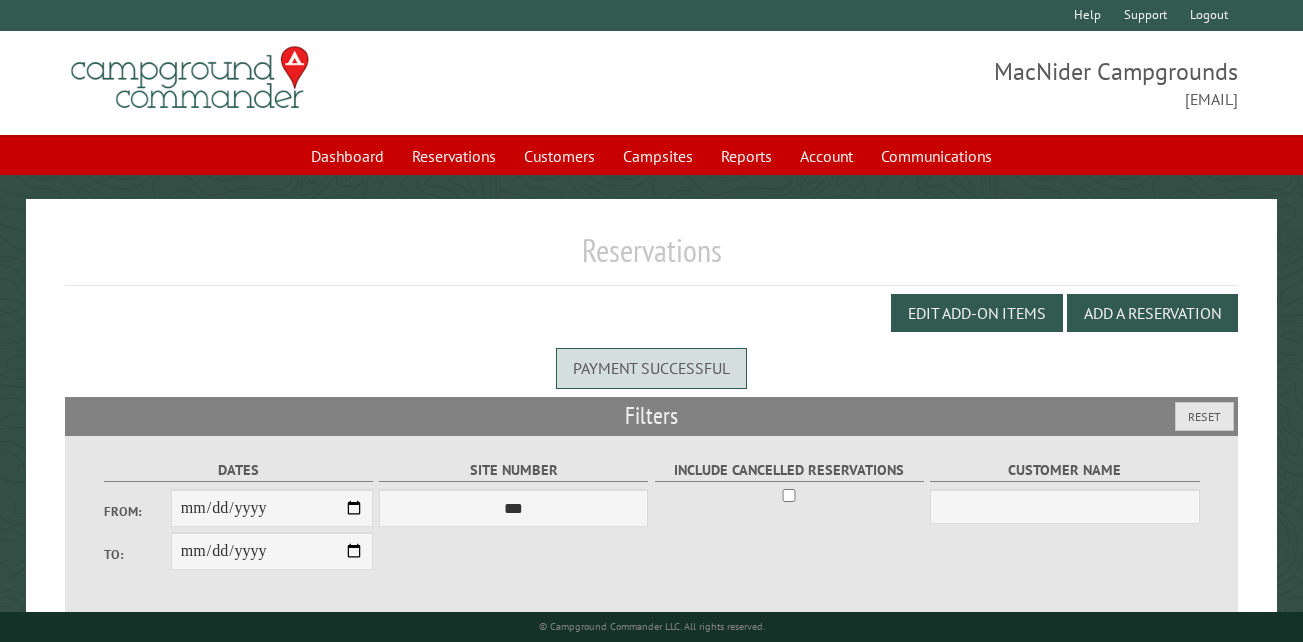 scroll, scrollTop: 0, scrollLeft: 0, axis: both 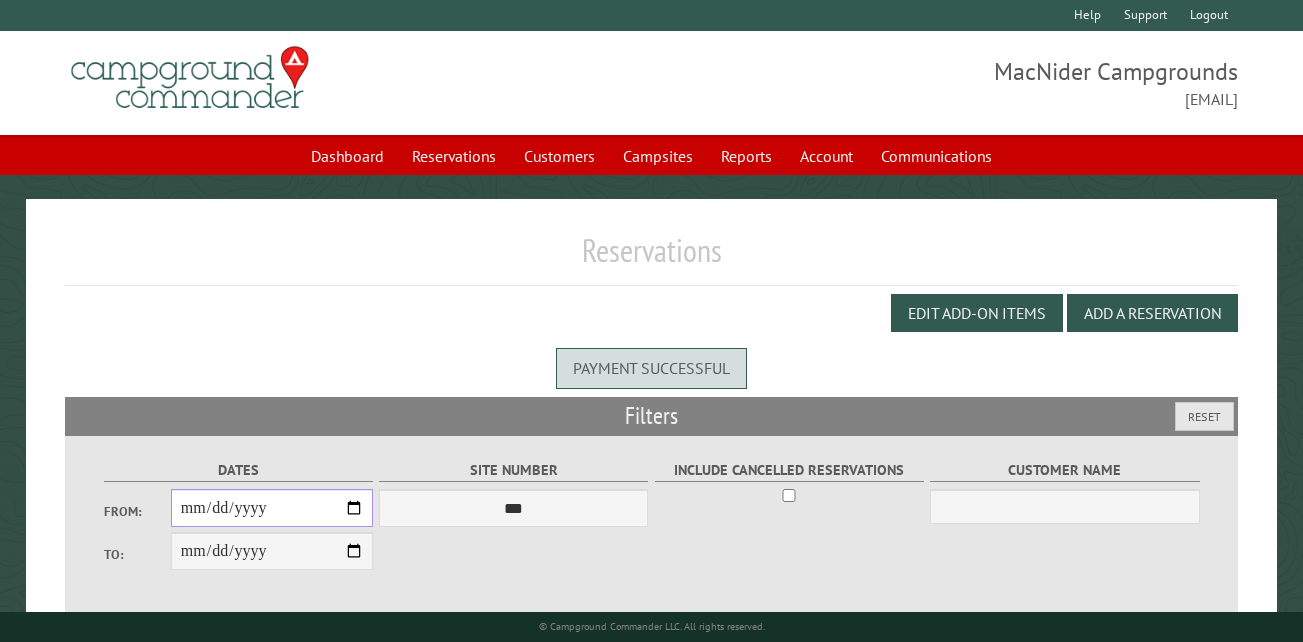 click on "From:" at bounding box center (272, 508) 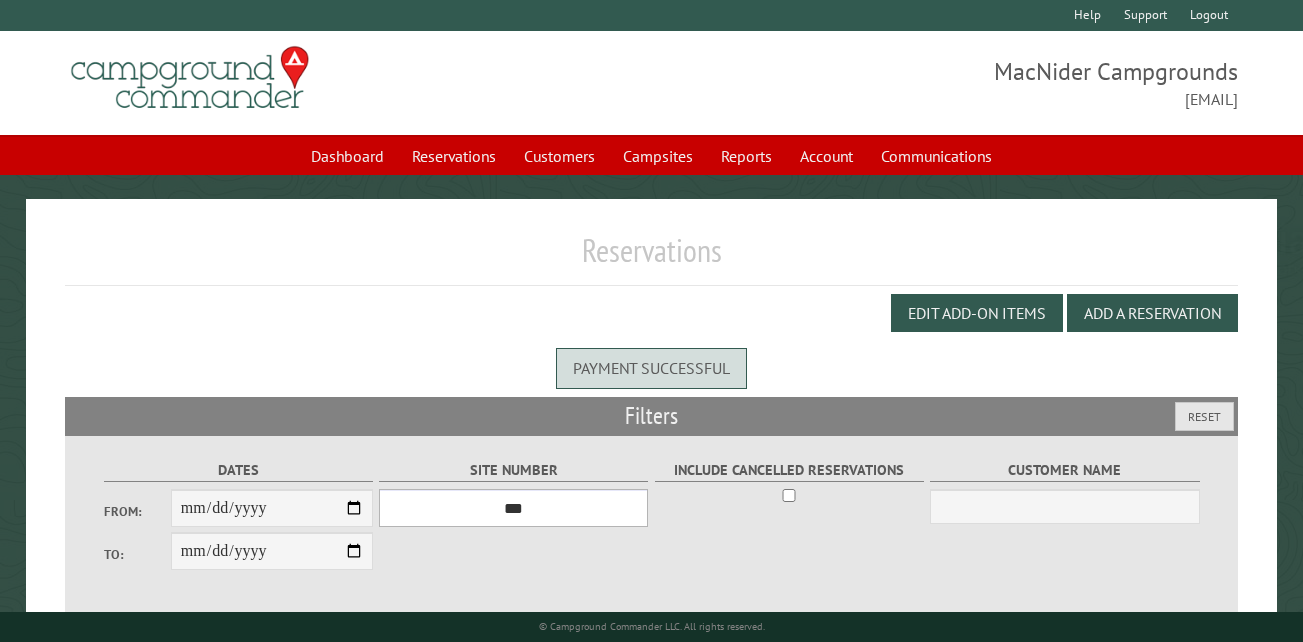 click on "*** ** ** ** ** ** ** ** ** ** *** *** *** *** ** ** ** ** ** ** ** ** ** *** *** ** ** ** ** ** ** ********* ** ** ** ** ** ** ** ** ** *** *** *** *** *** *** ** ** ** ** ** ** ** ** ** *** *** *** *** *** *** ** ** ** ** ** ** ** ** ** ** ** ** ** ** ** ** ** ** ** ** ** ** ** ** *** *** *** *** *** ***" at bounding box center (513, 508) 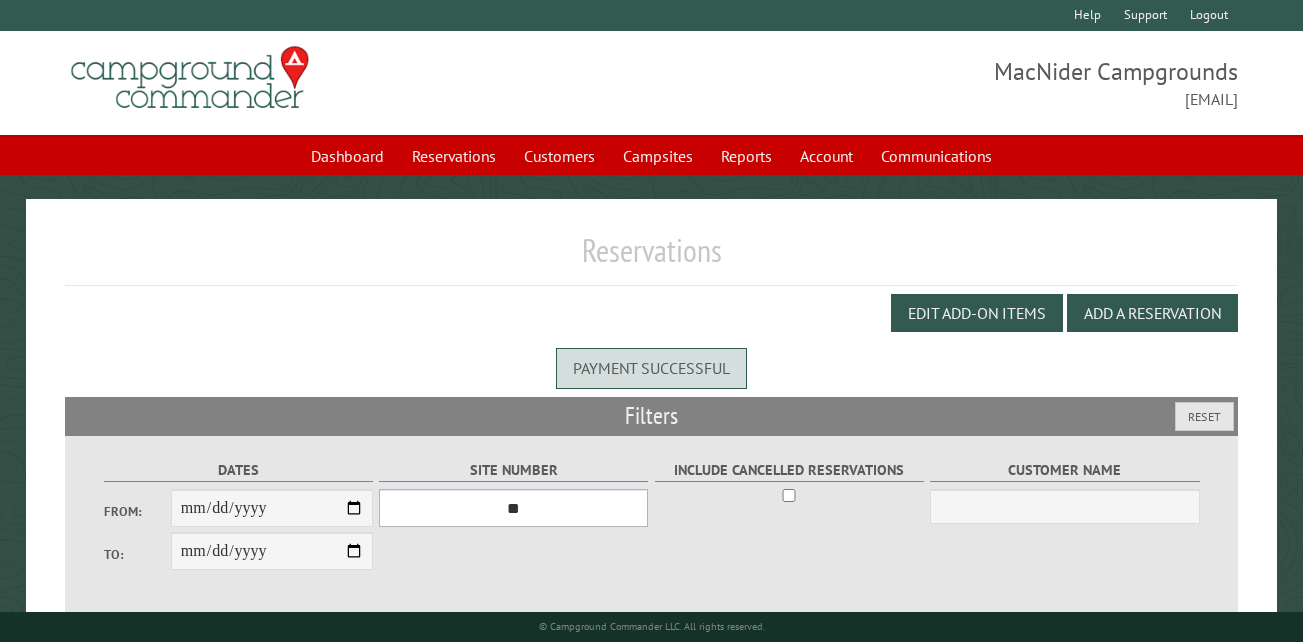 click on "*** ** ** ** ** ** ** ** ** ** *** *** *** *** ** ** ** ** ** ** ** ** ** *** *** ** ** ** ** ** ** ********* ** ** ** ** ** ** ** ** ** *** *** *** *** *** *** ** ** ** ** ** ** ** ** ** *** *** *** *** *** *** ** ** ** ** ** ** ** ** ** ** ** ** ** ** ** ** ** ** ** ** ** ** ** ** *** *** *** *** *** ***" at bounding box center [513, 508] 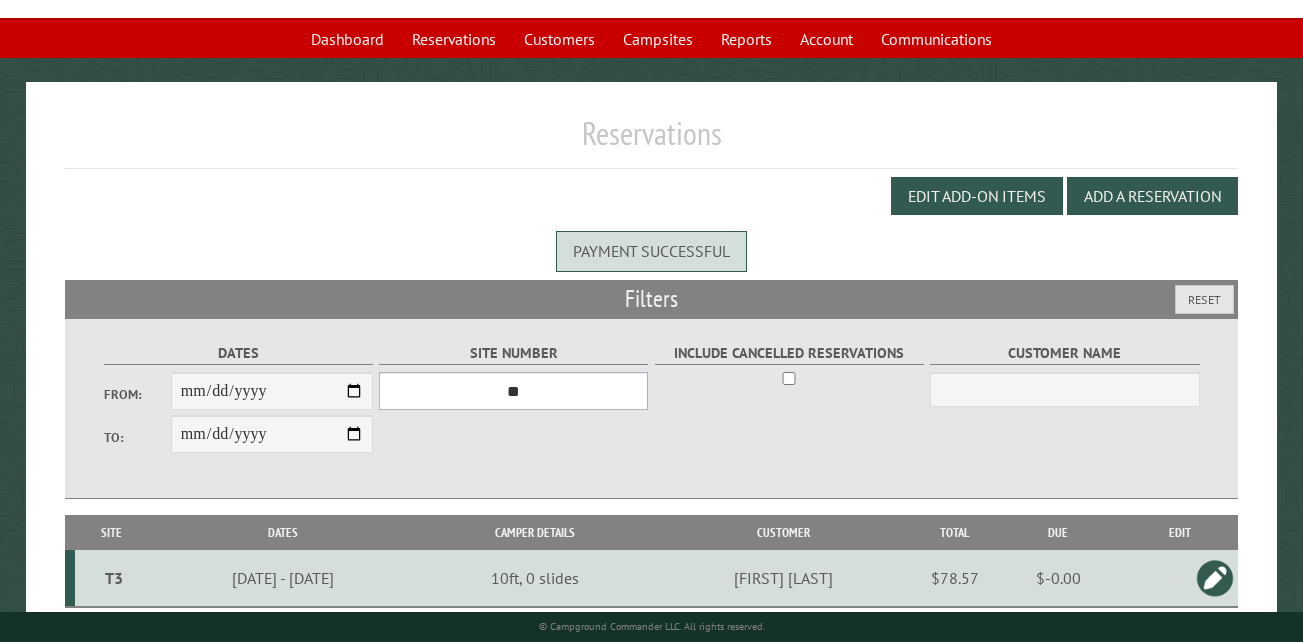 scroll, scrollTop: 189, scrollLeft: 0, axis: vertical 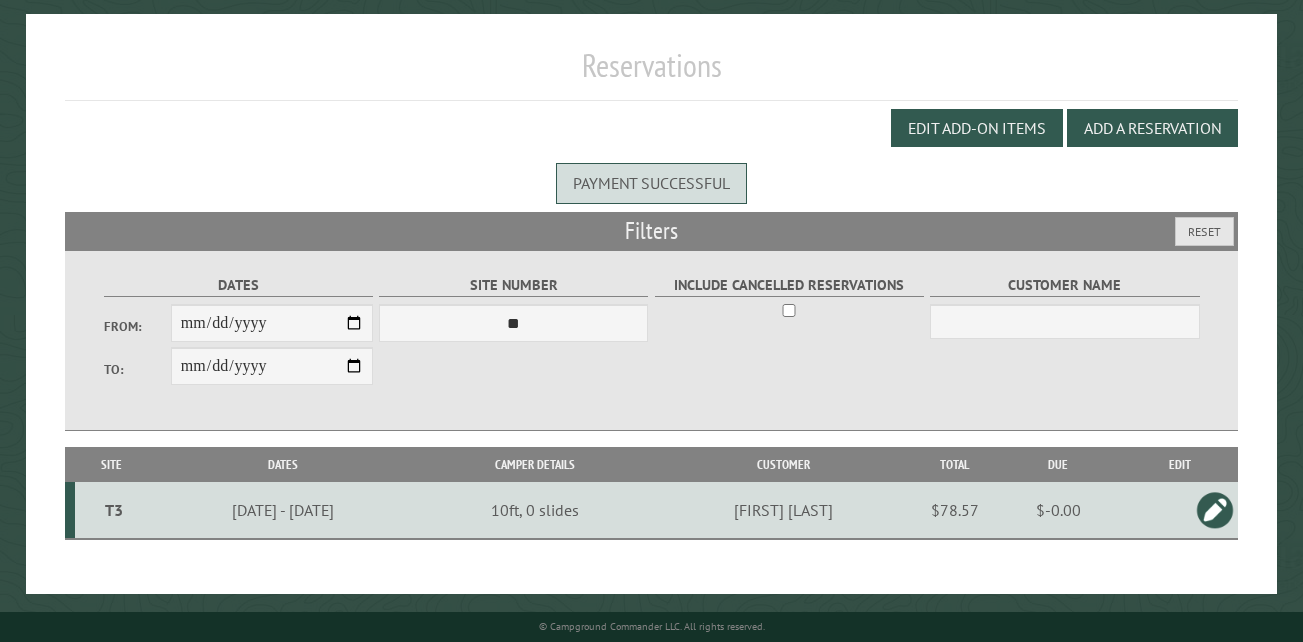 click on "T3" at bounding box center (113, 510) 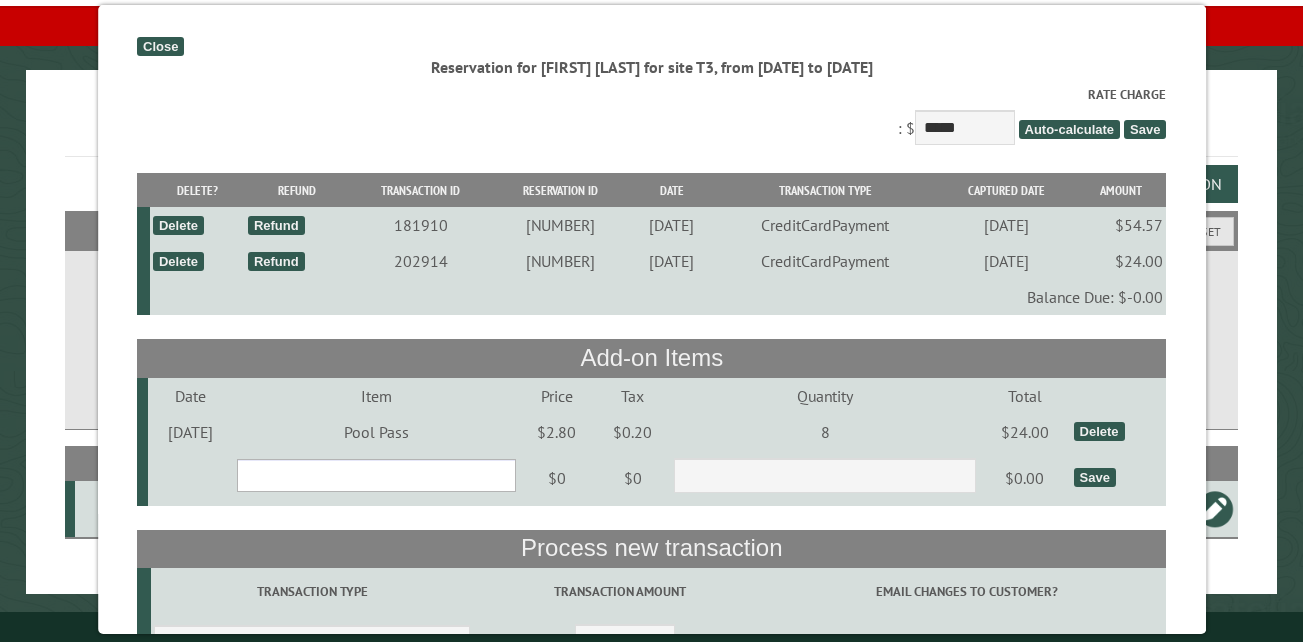 click on "**********" at bounding box center [376, 475] 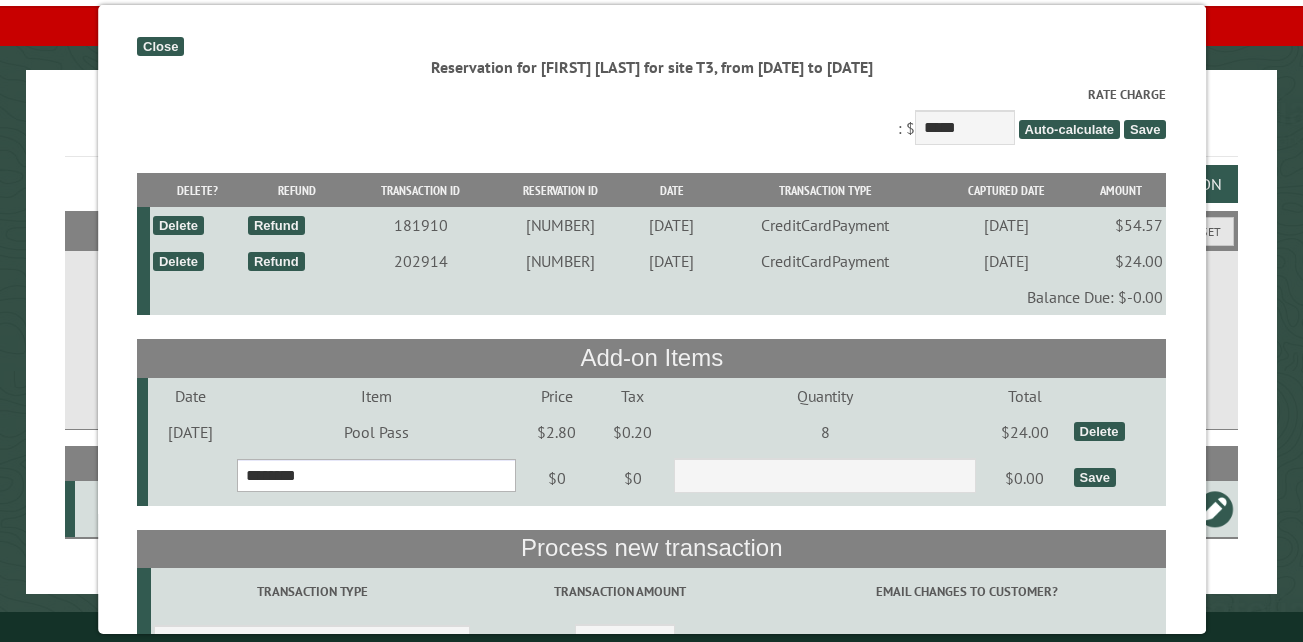 click on "**********" at bounding box center [376, 475] 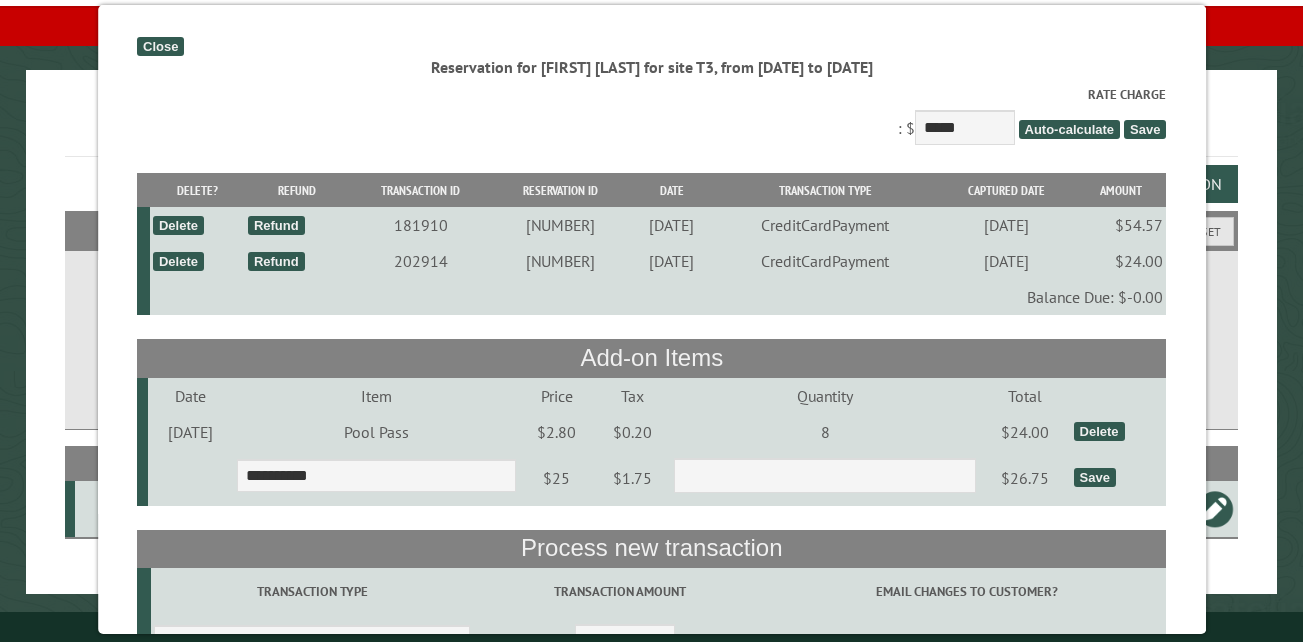 click on "Save" at bounding box center [1094, 477] 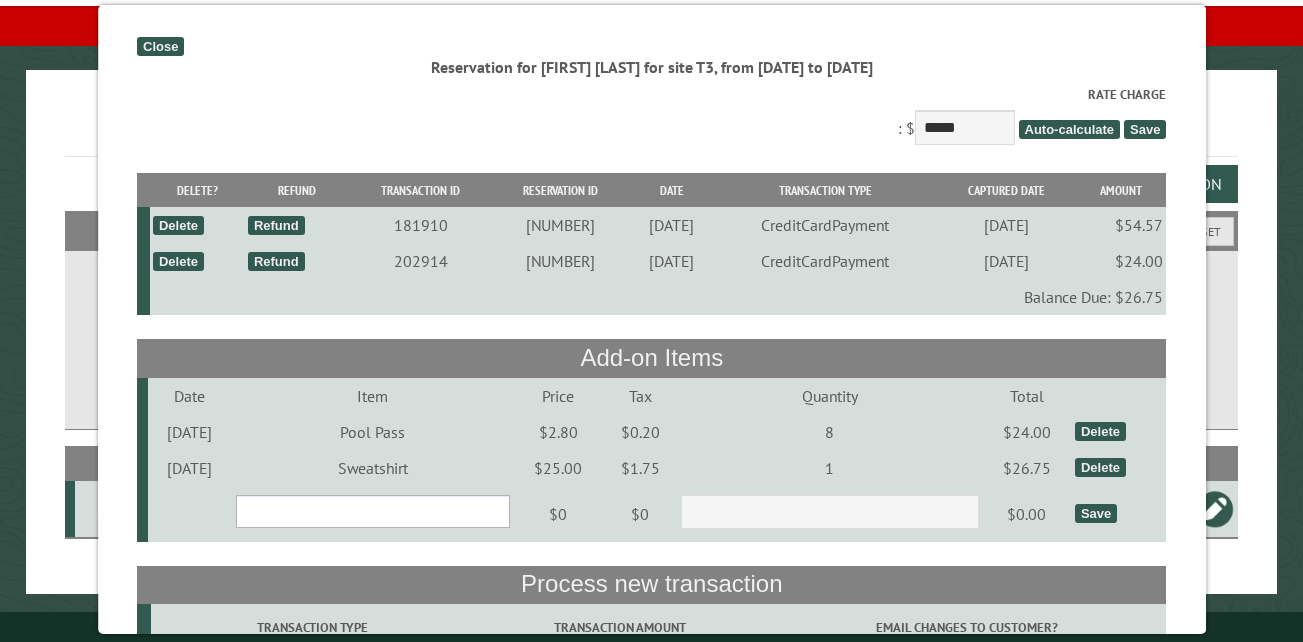 click on "**********" at bounding box center [372, 511] 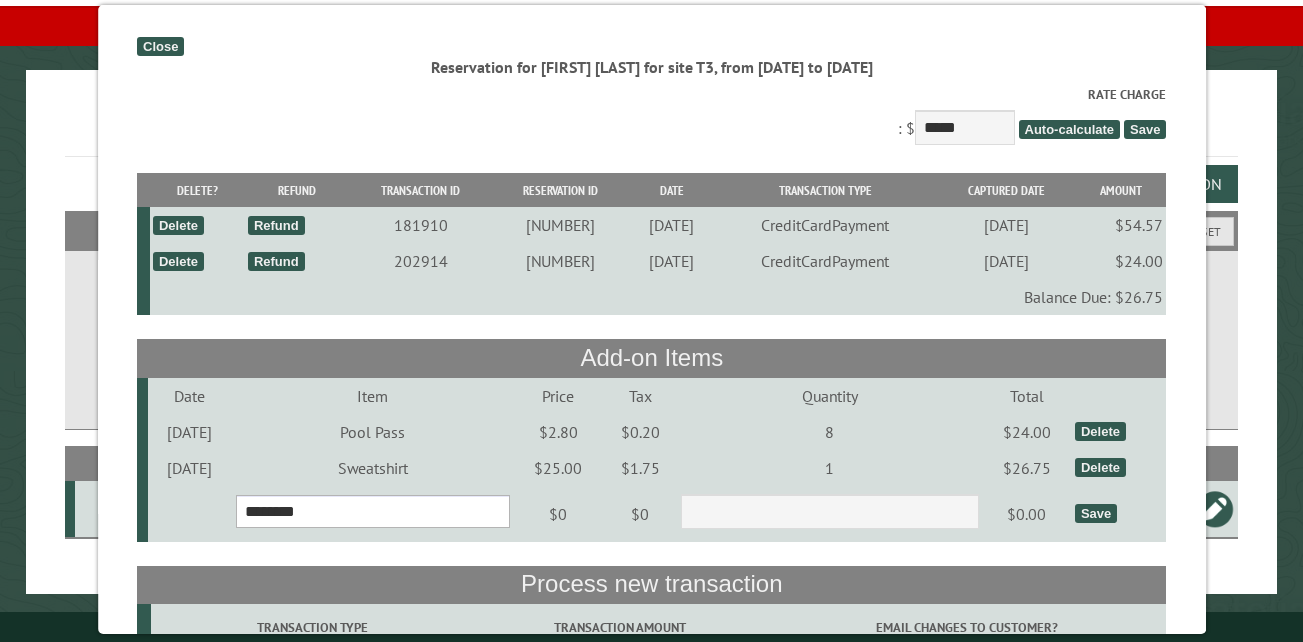 click on "**********" at bounding box center (372, 511) 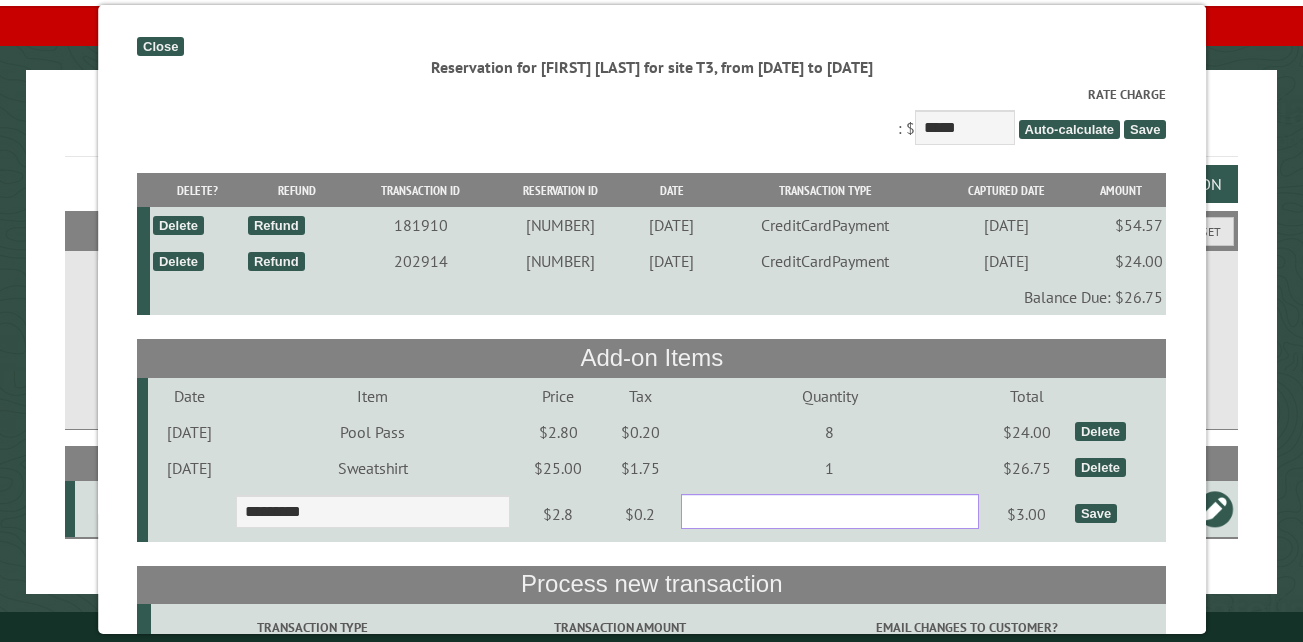 click on "*" at bounding box center (830, 511) 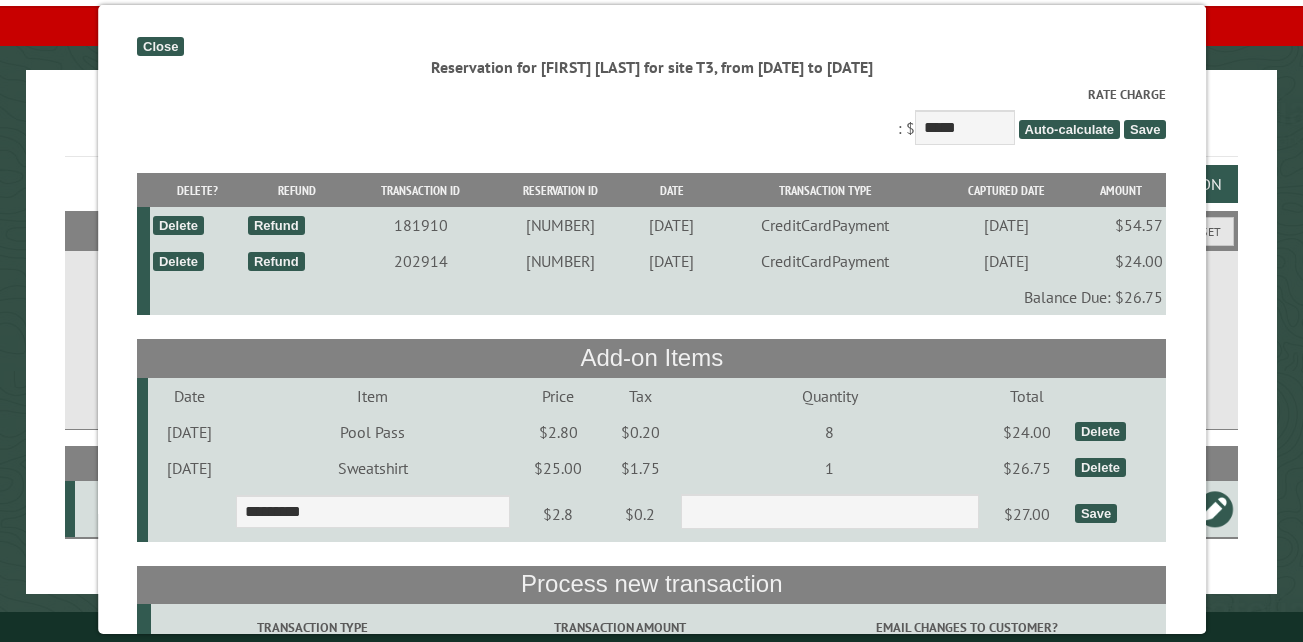 click on "Save" at bounding box center (1096, 513) 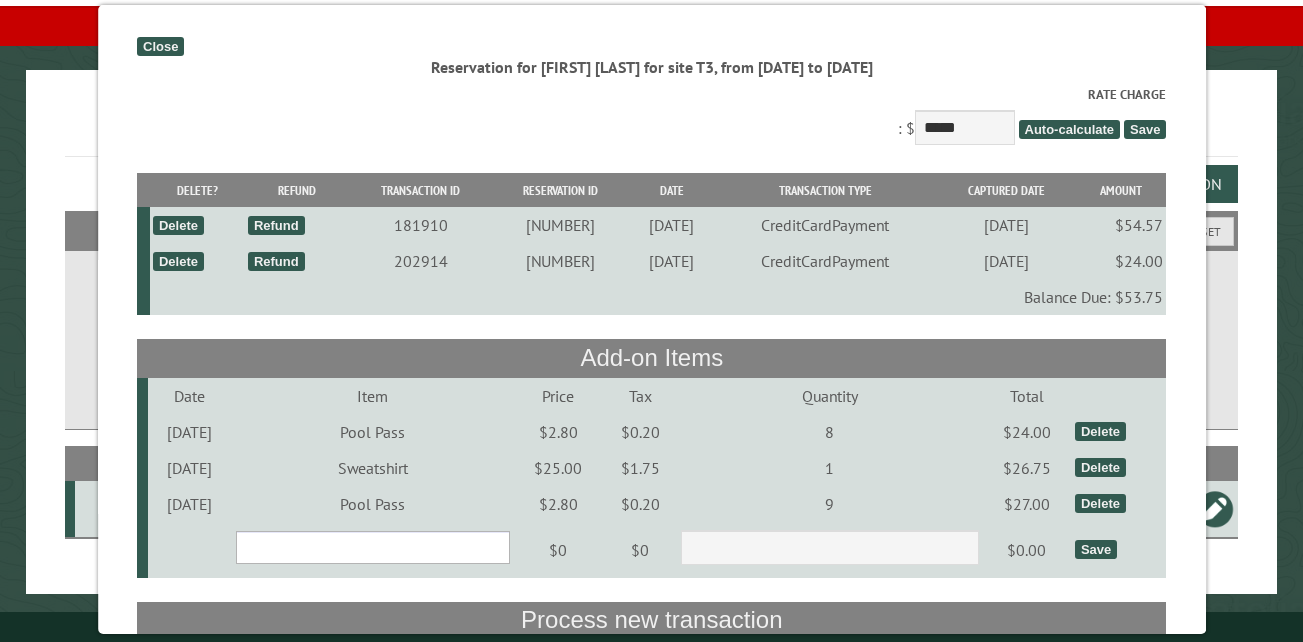 click on "**********" at bounding box center [372, 547] 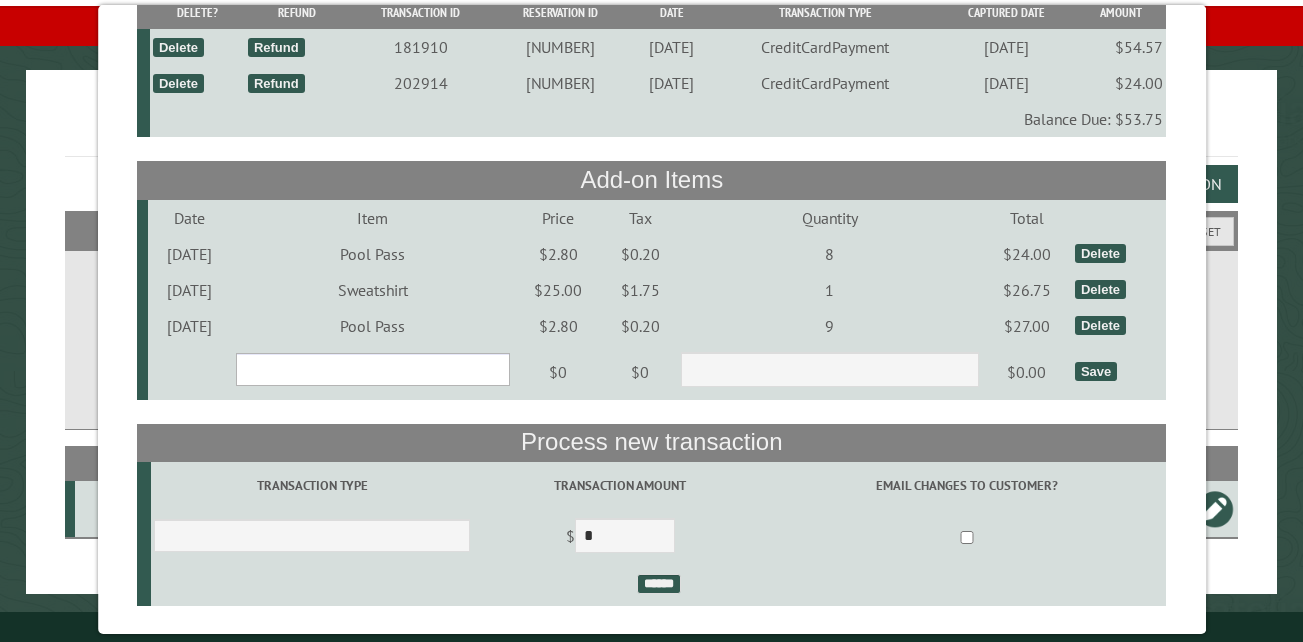 scroll, scrollTop: 200, scrollLeft: 0, axis: vertical 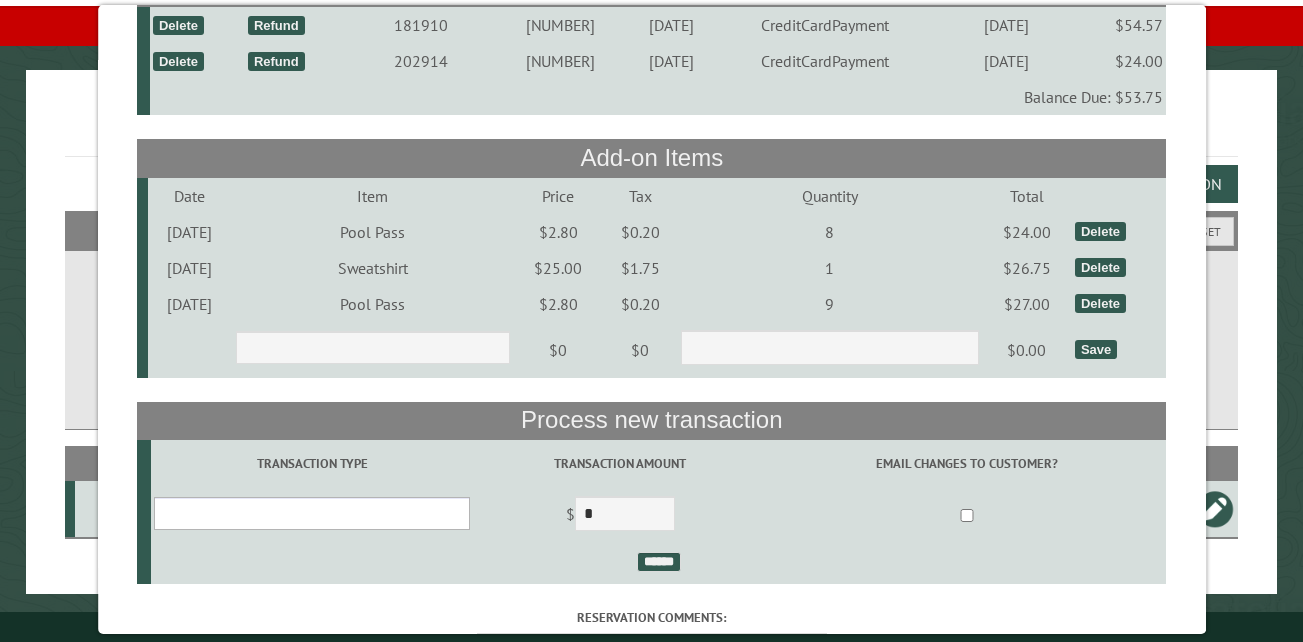 click on "**********" at bounding box center (312, 513) 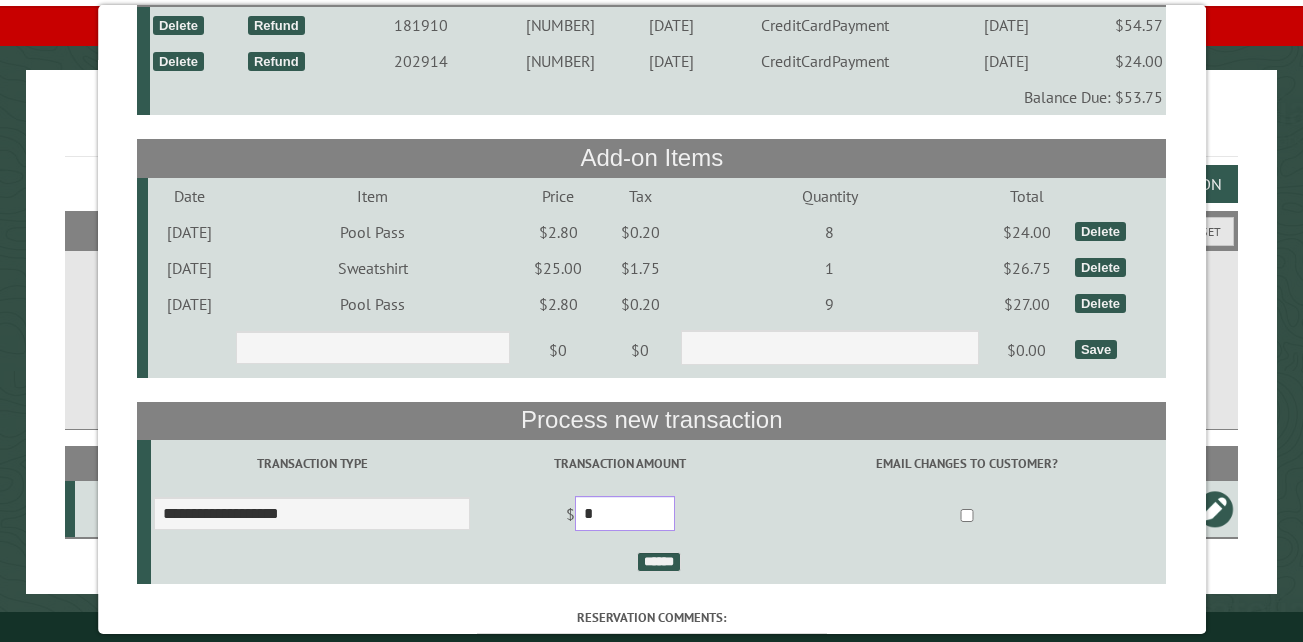 click on "*" at bounding box center [625, 513] 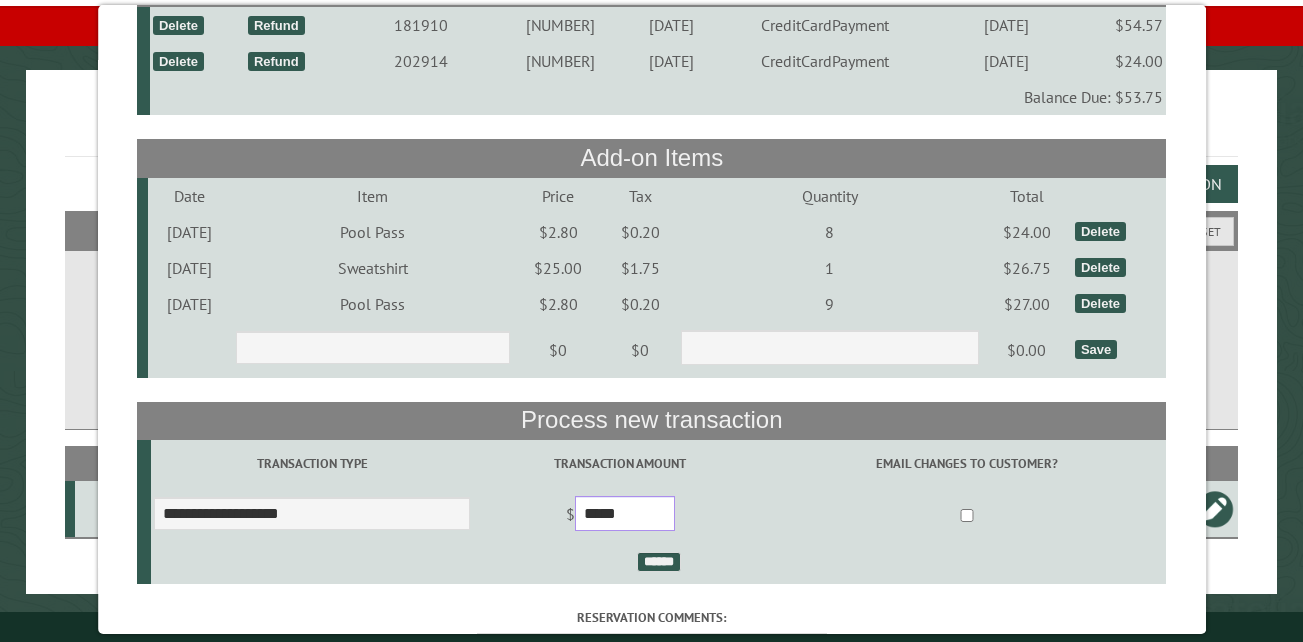 type on "*****" 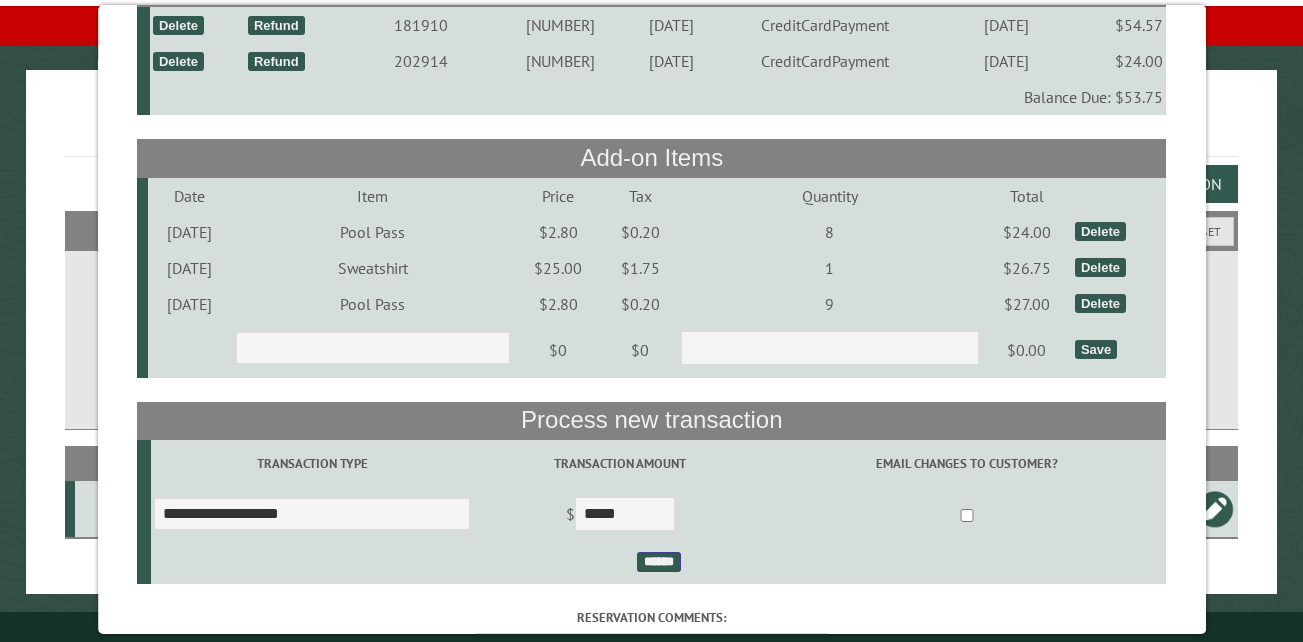 click on "******" at bounding box center (658, 562) 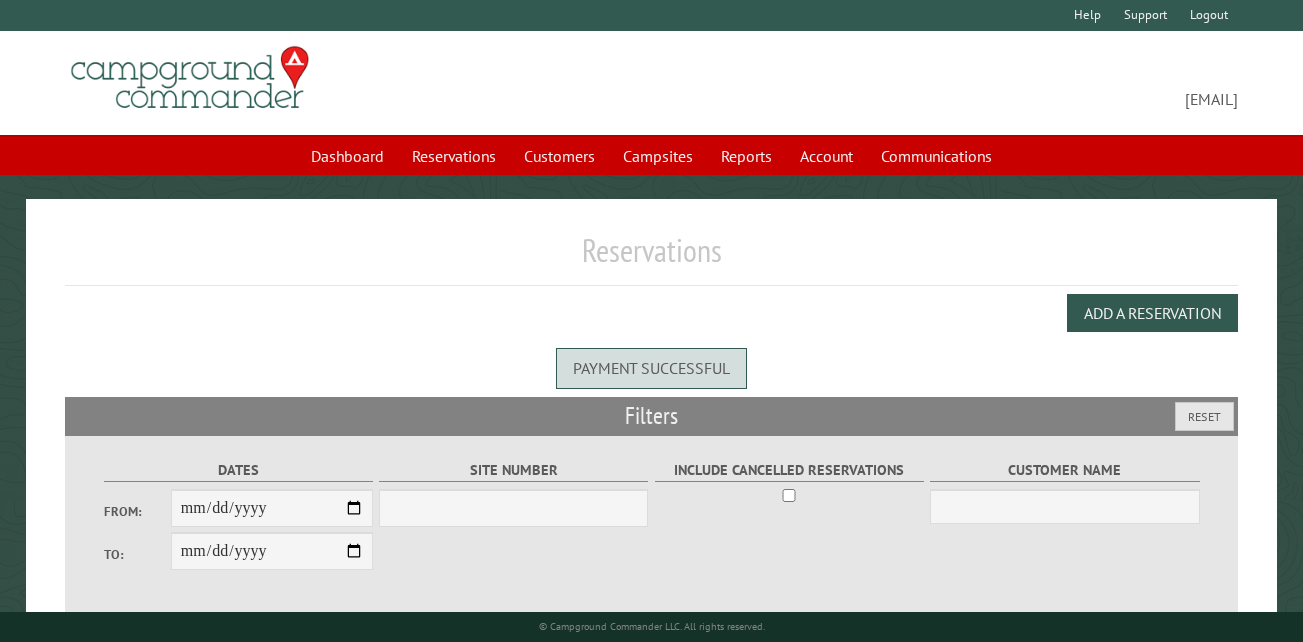 scroll, scrollTop: 0, scrollLeft: 0, axis: both 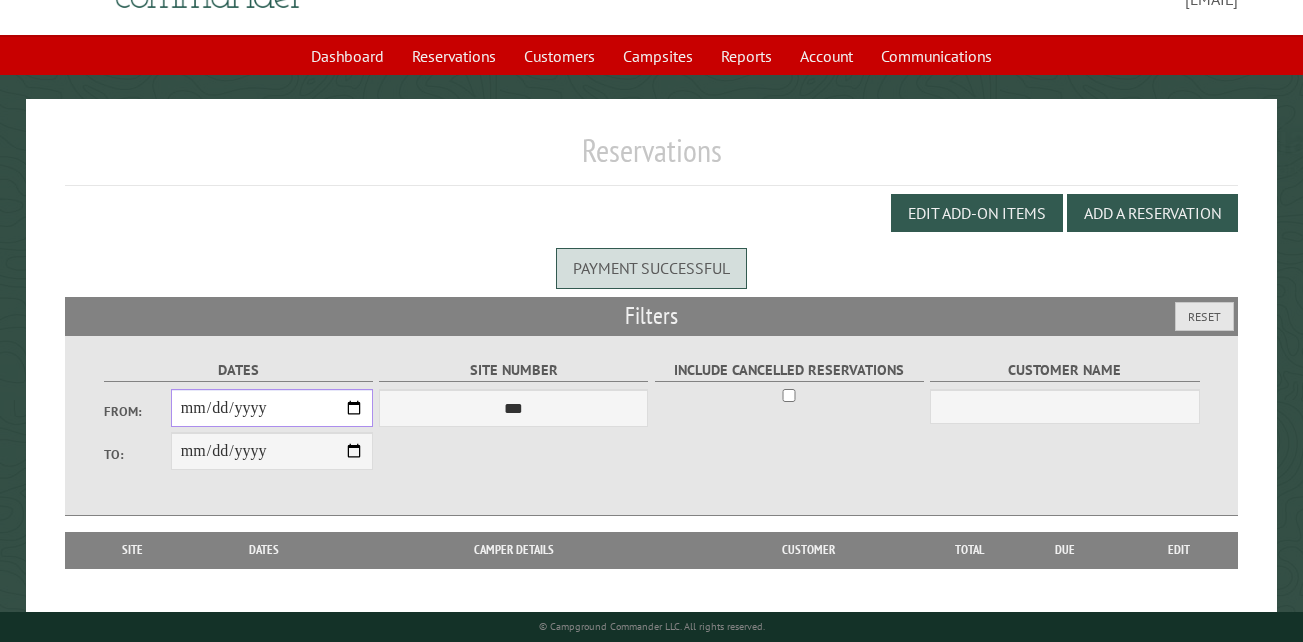 click on "From:" at bounding box center [272, 408] 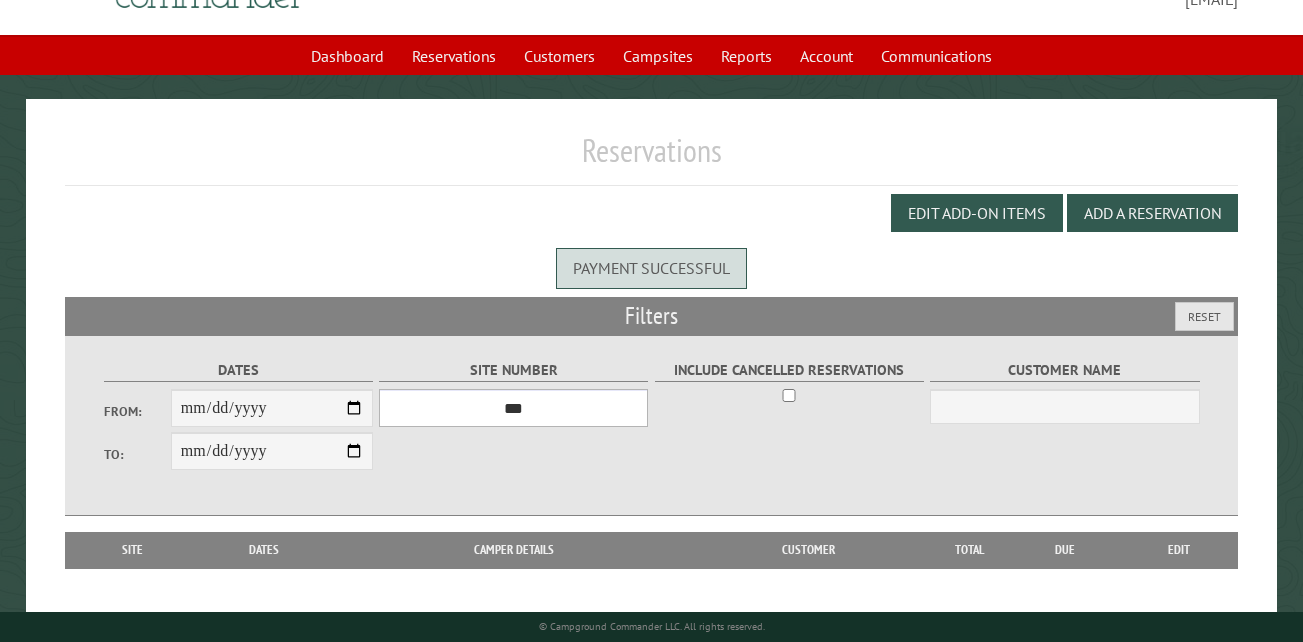 click on "*** ** ** ** ** ** ** ** ** ** *** *** *** *** ** ** ** ** ** ** ** ** ** *** *** ** ** ** ** ** ** ********* ** ** ** ** ** ** ** ** ** *** *** *** *** *** *** ** ** ** ** ** ** ** ** ** *** *** *** *** *** *** ** ** ** ** ** ** ** ** ** ** ** ** ** ** ** ** ** ** ** ** ** ** ** ** *** *** *** *** *** ***" at bounding box center [513, 408] 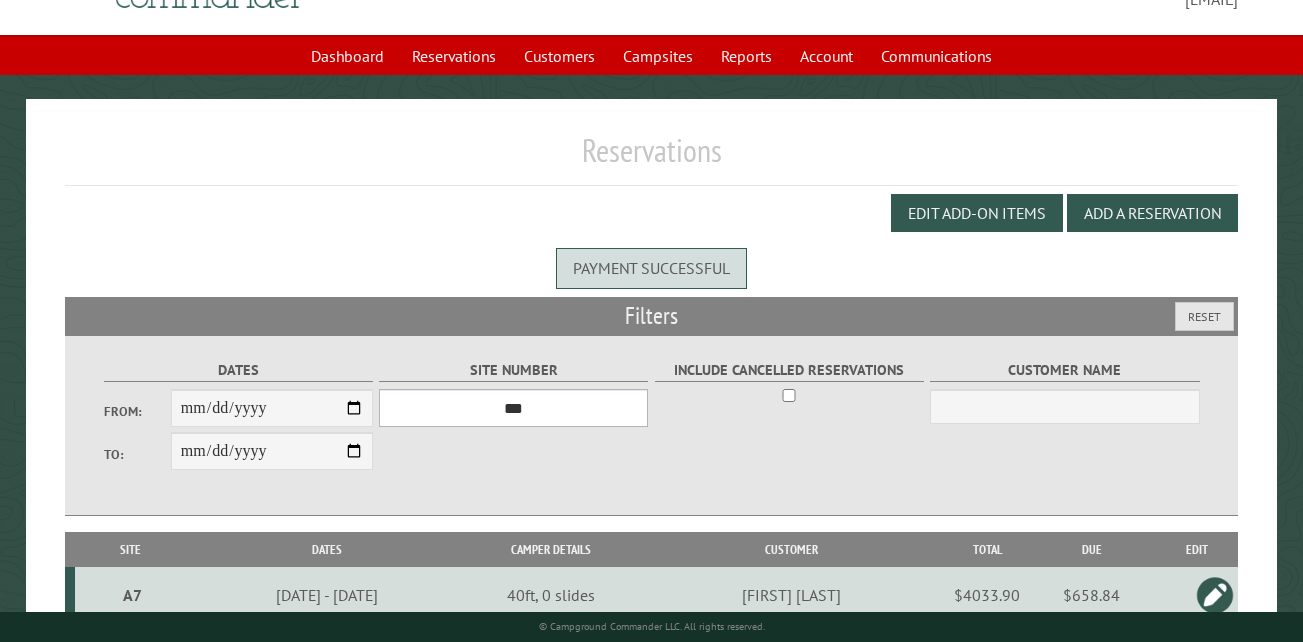 select on "***" 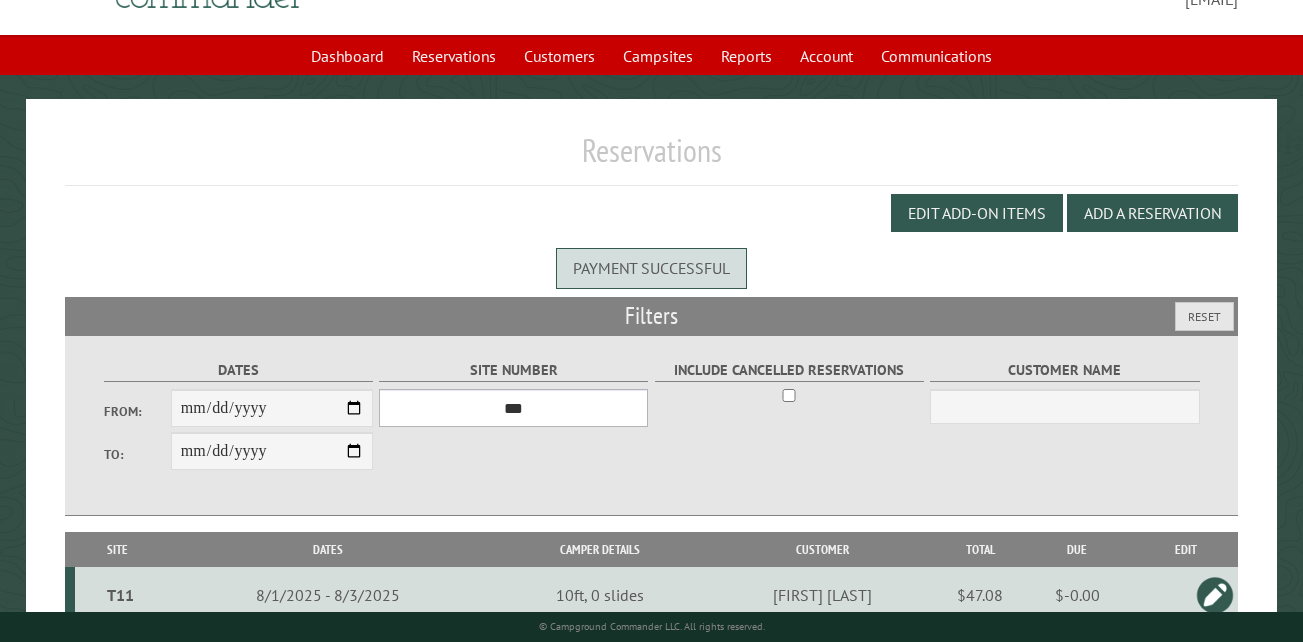 scroll, scrollTop: 189, scrollLeft: 0, axis: vertical 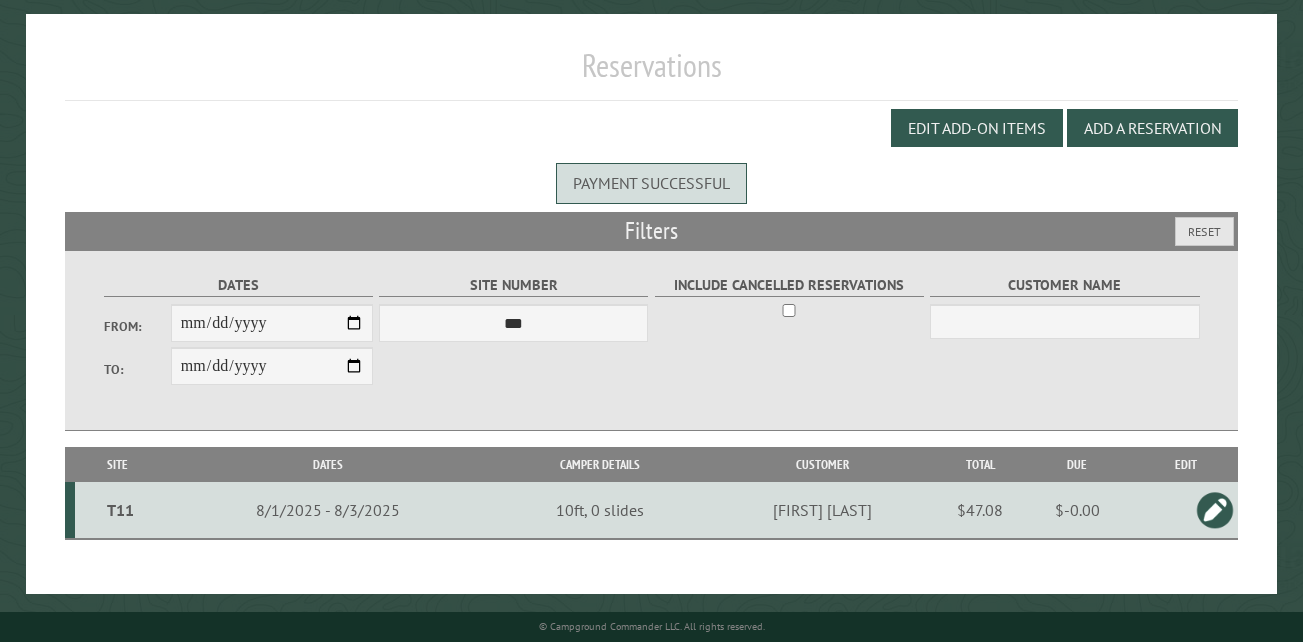 click on "T11" at bounding box center (120, 510) 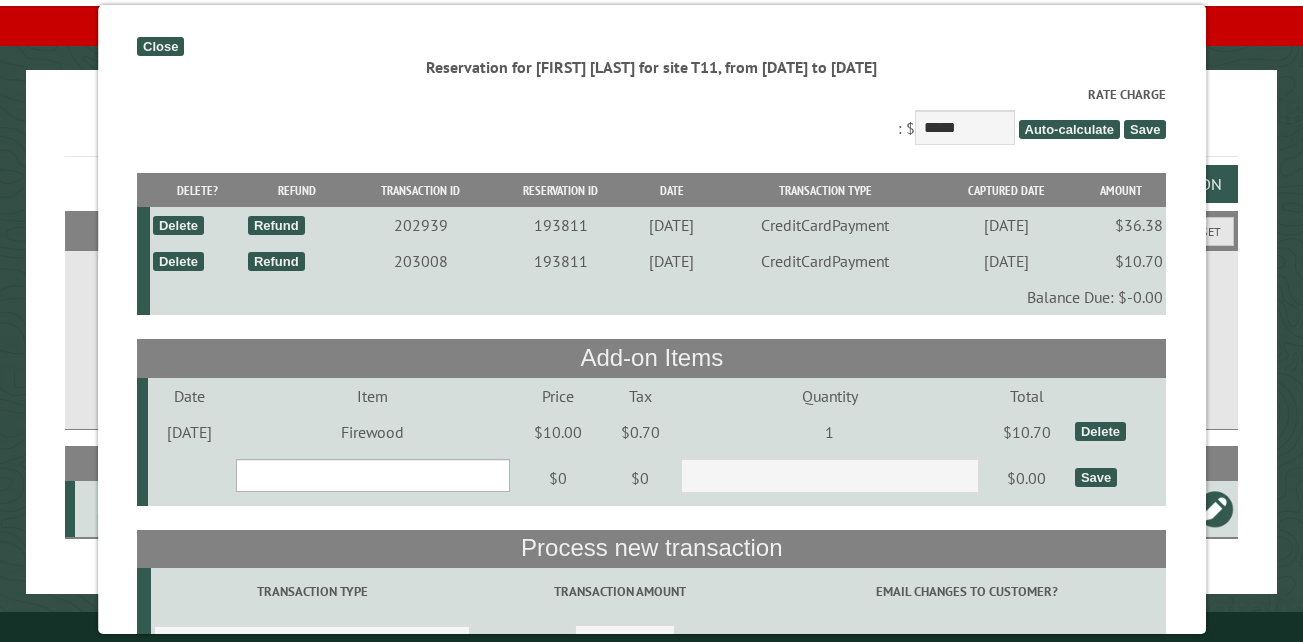 click on "**********" at bounding box center [372, 475] 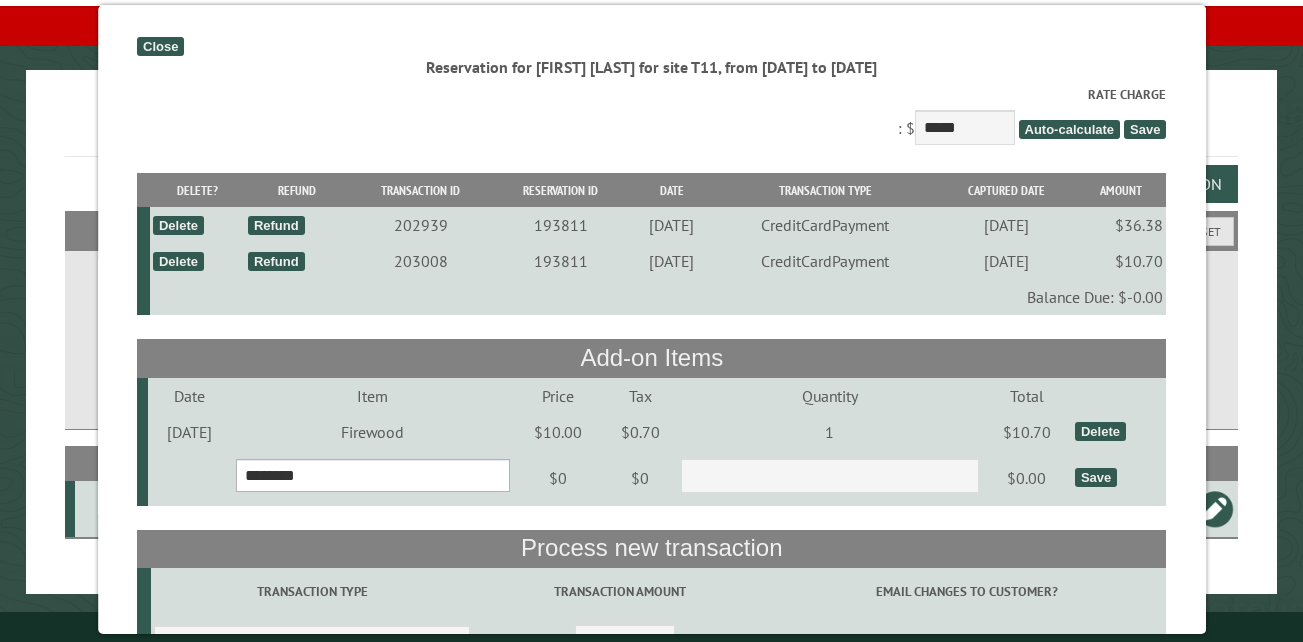 click on "**********" at bounding box center [372, 475] 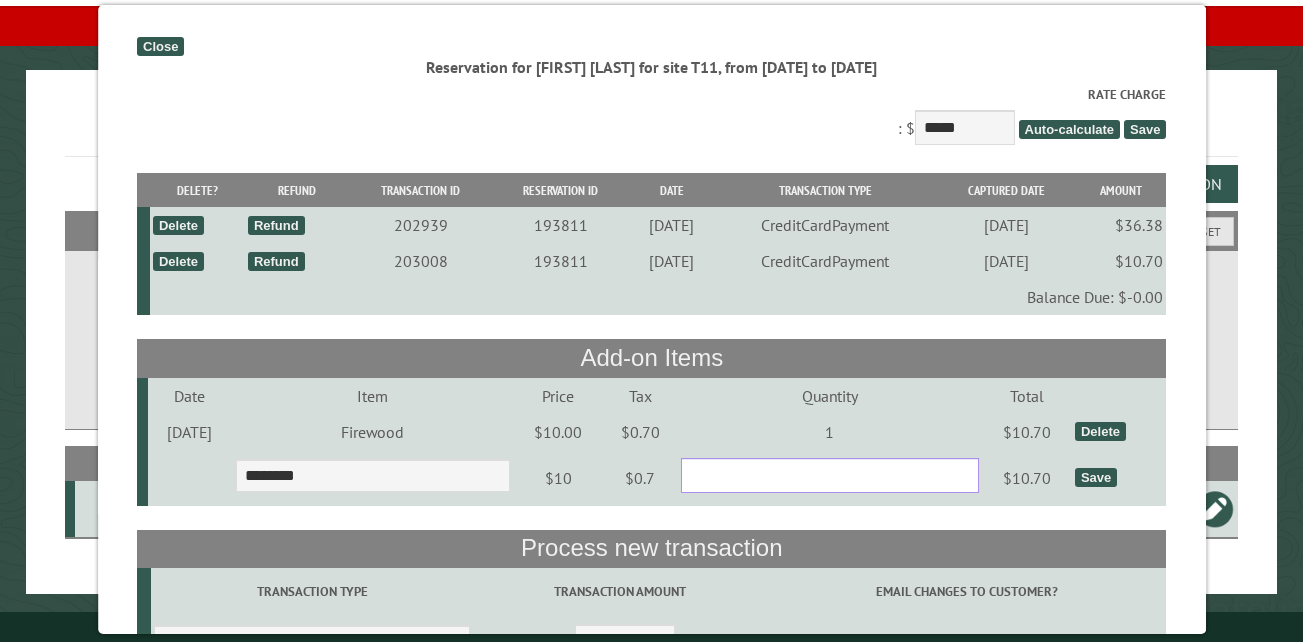 click on "*" at bounding box center [830, 475] 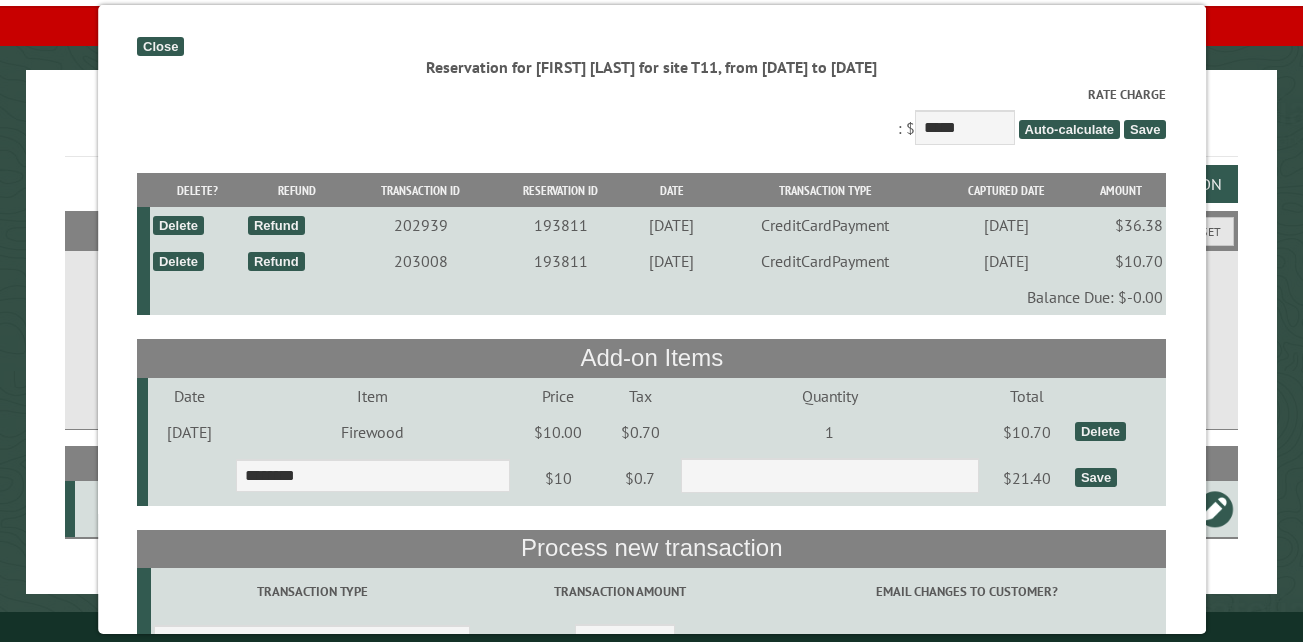 click on "Save" at bounding box center (1096, 477) 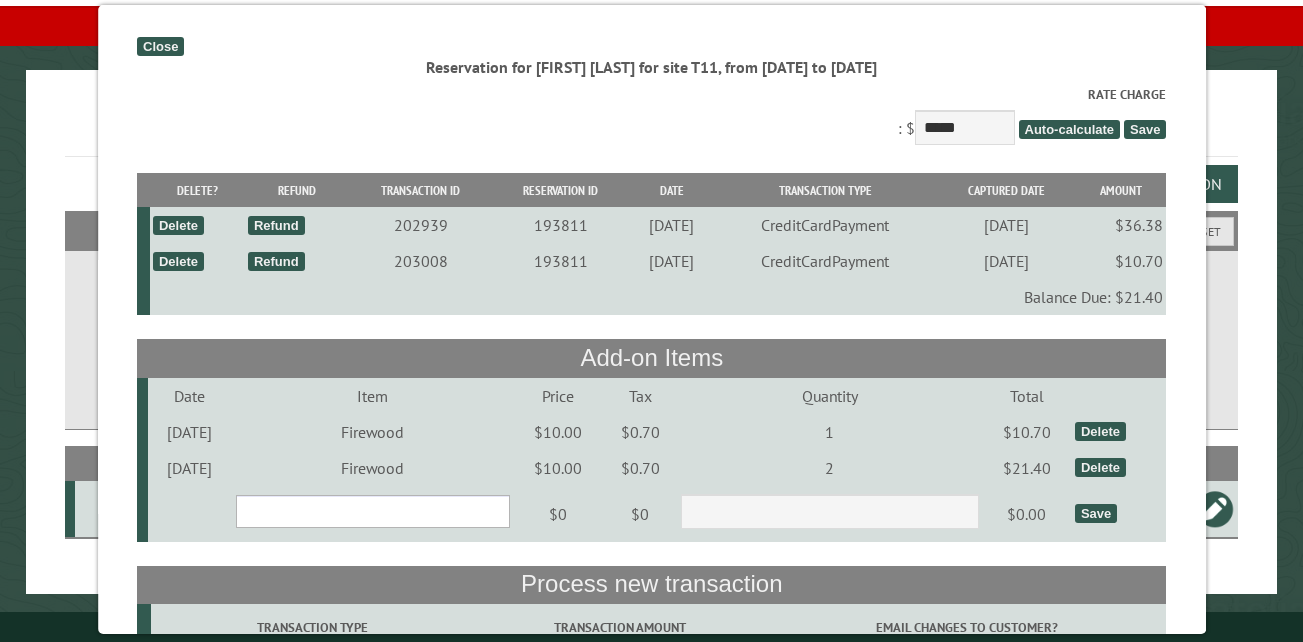 click on "**********" at bounding box center (372, 511) 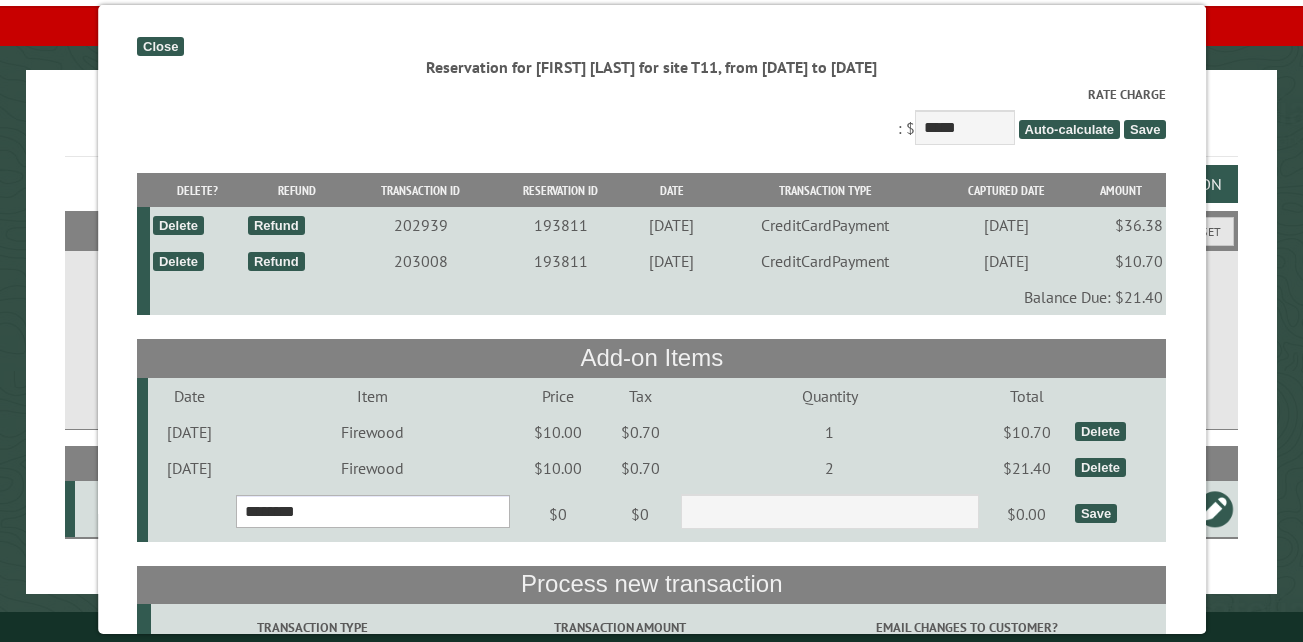 click on "**********" at bounding box center [372, 511] 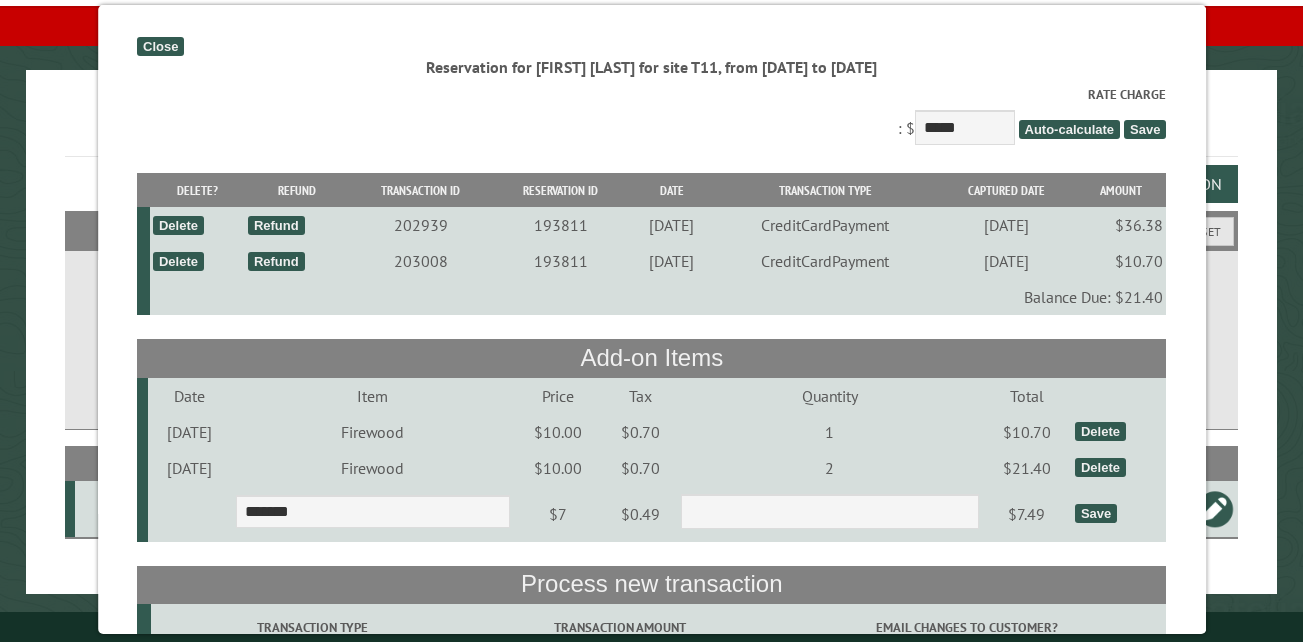 click on "Save" at bounding box center (1096, 513) 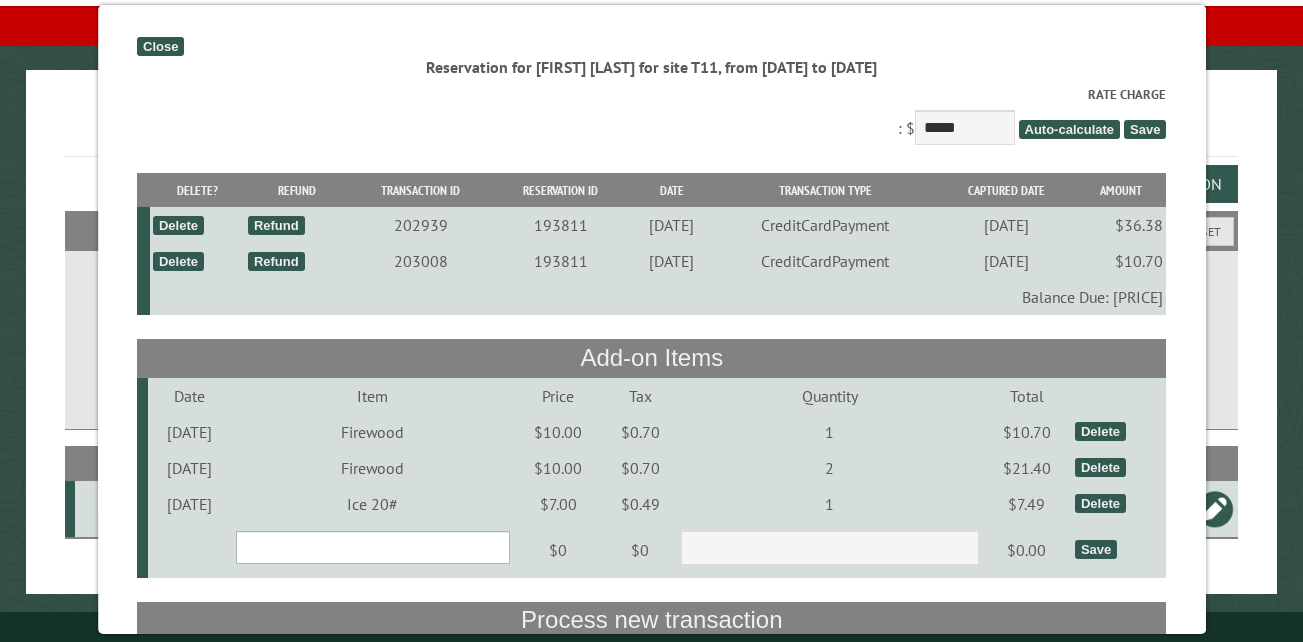 click on "**********" at bounding box center [372, 547] 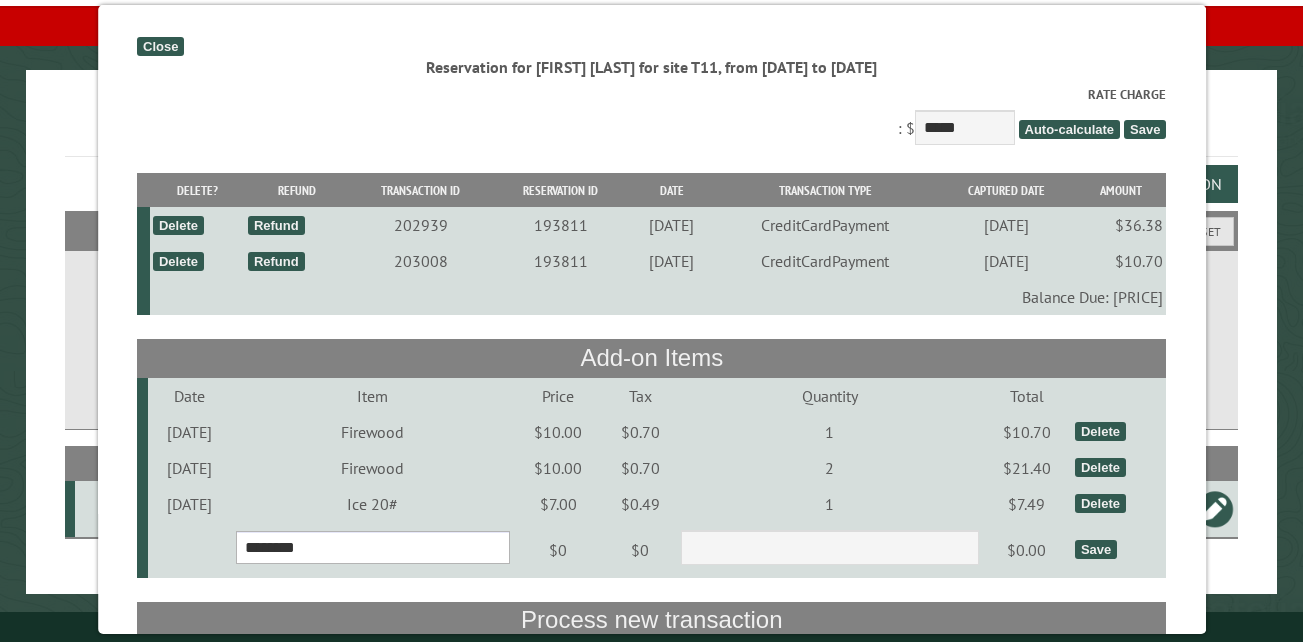 click on "**********" at bounding box center (372, 547) 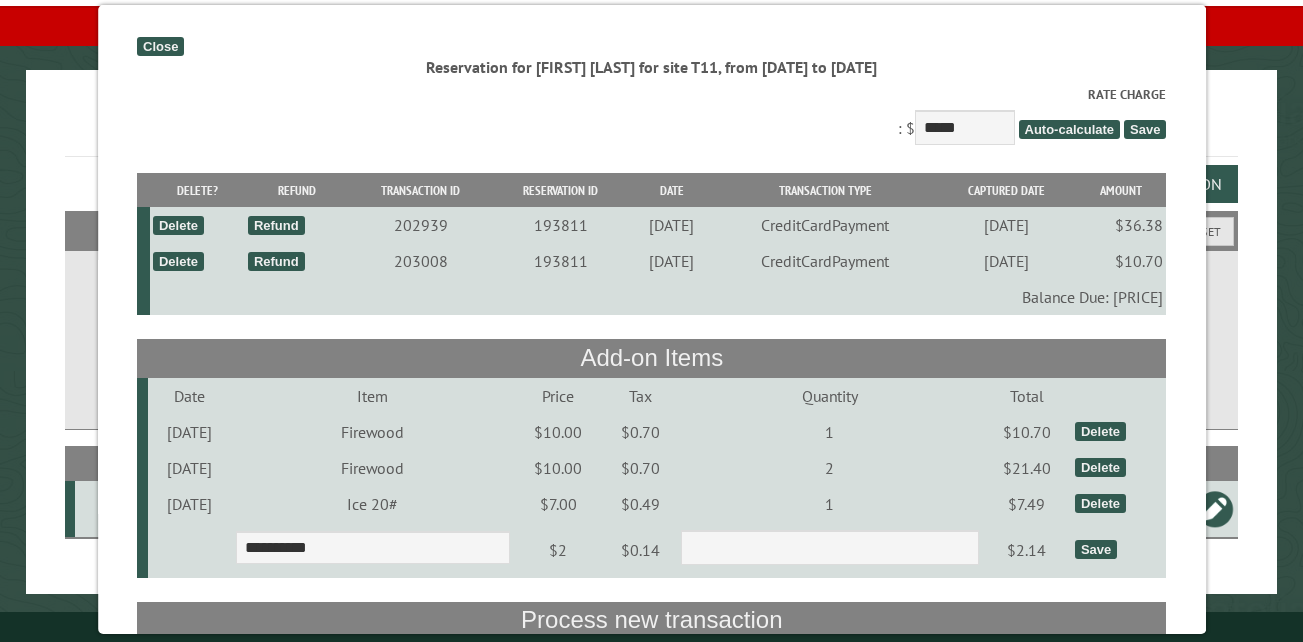 click on "Save" at bounding box center (1096, 549) 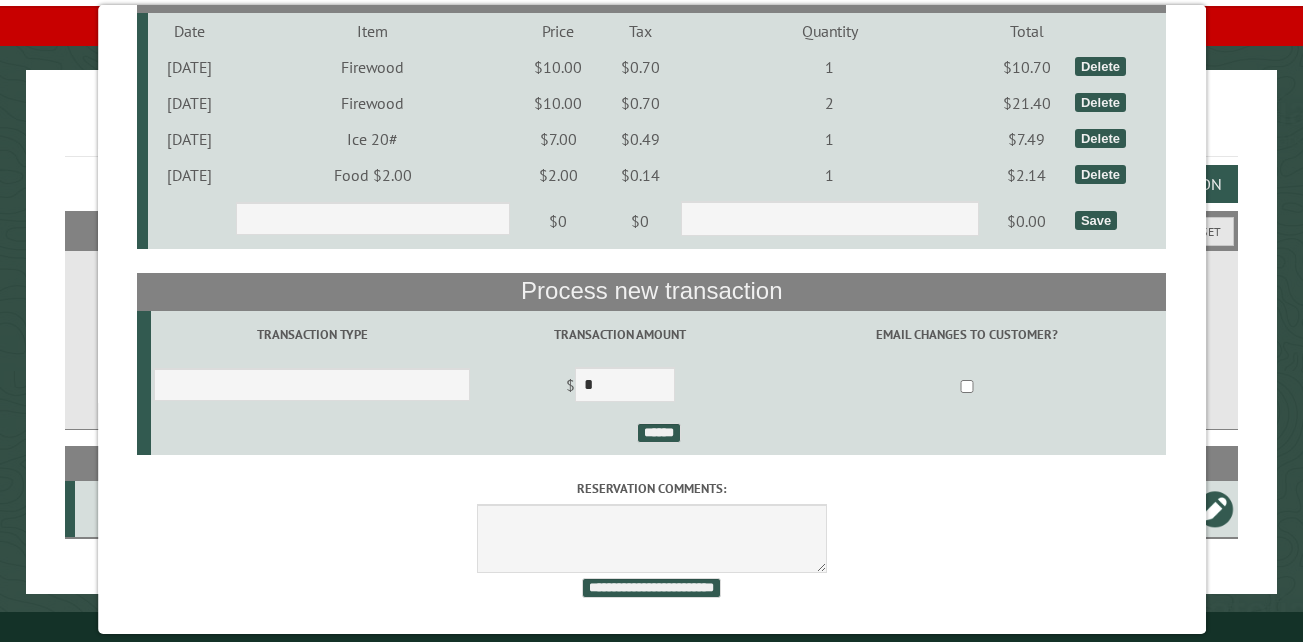 scroll, scrollTop: 385, scrollLeft: 0, axis: vertical 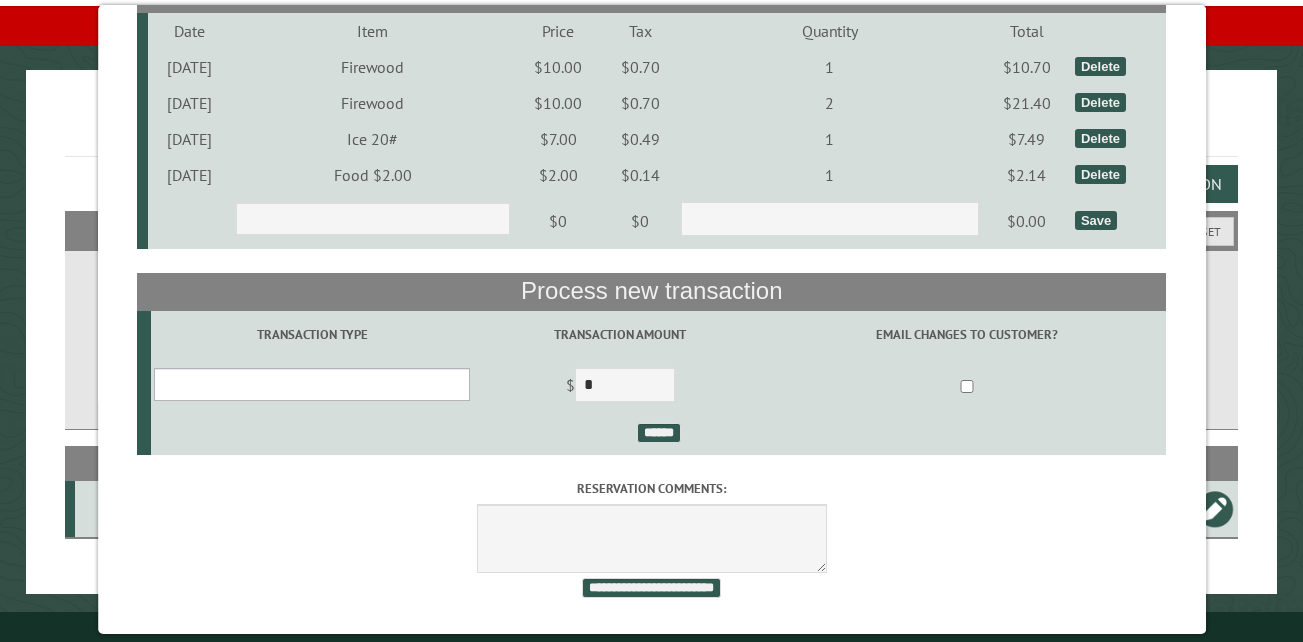 click on "**********" at bounding box center (312, 384) 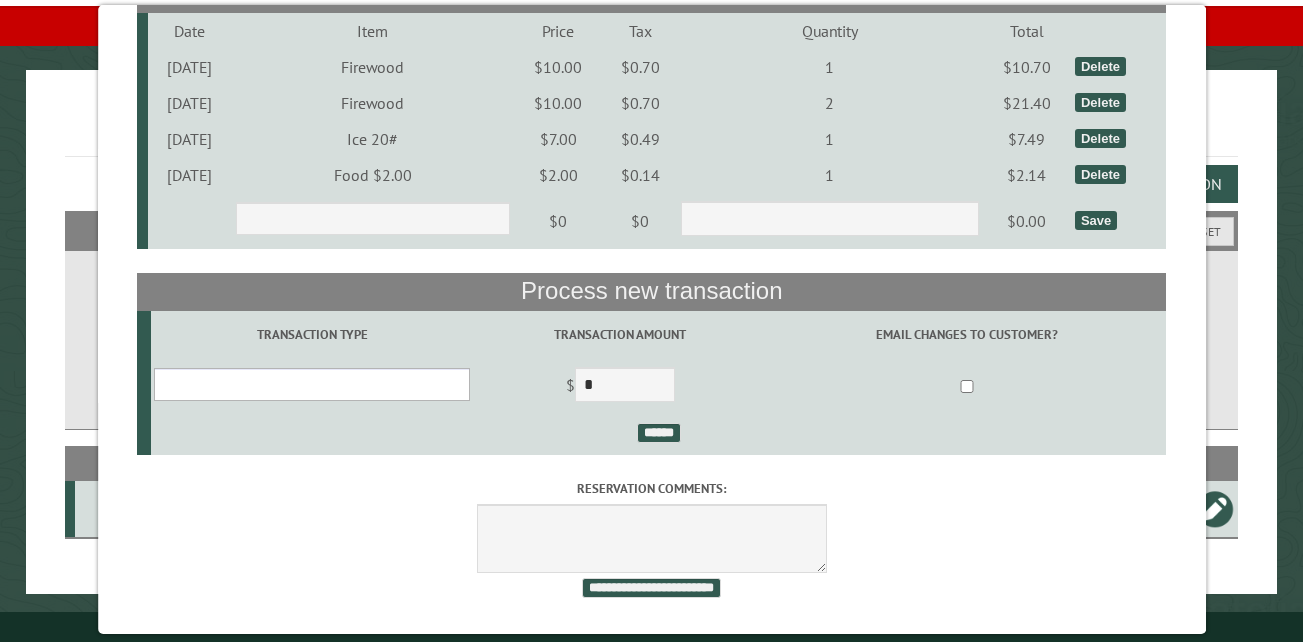 select on "*" 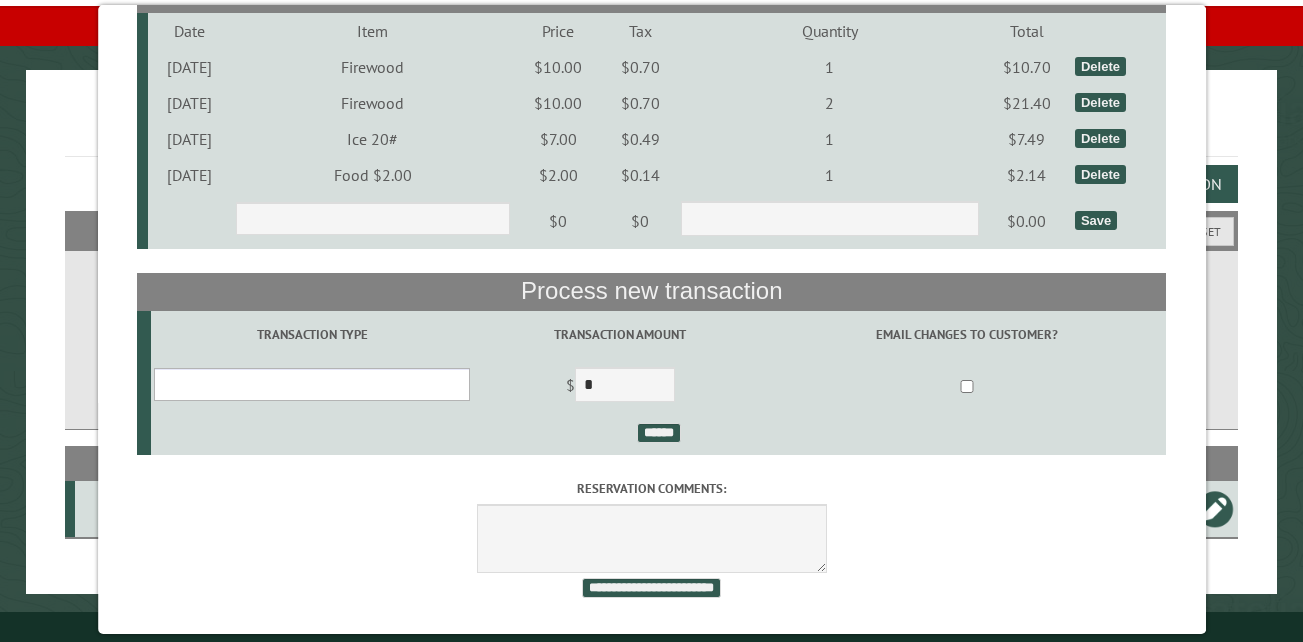 click on "**********" at bounding box center (312, 384) 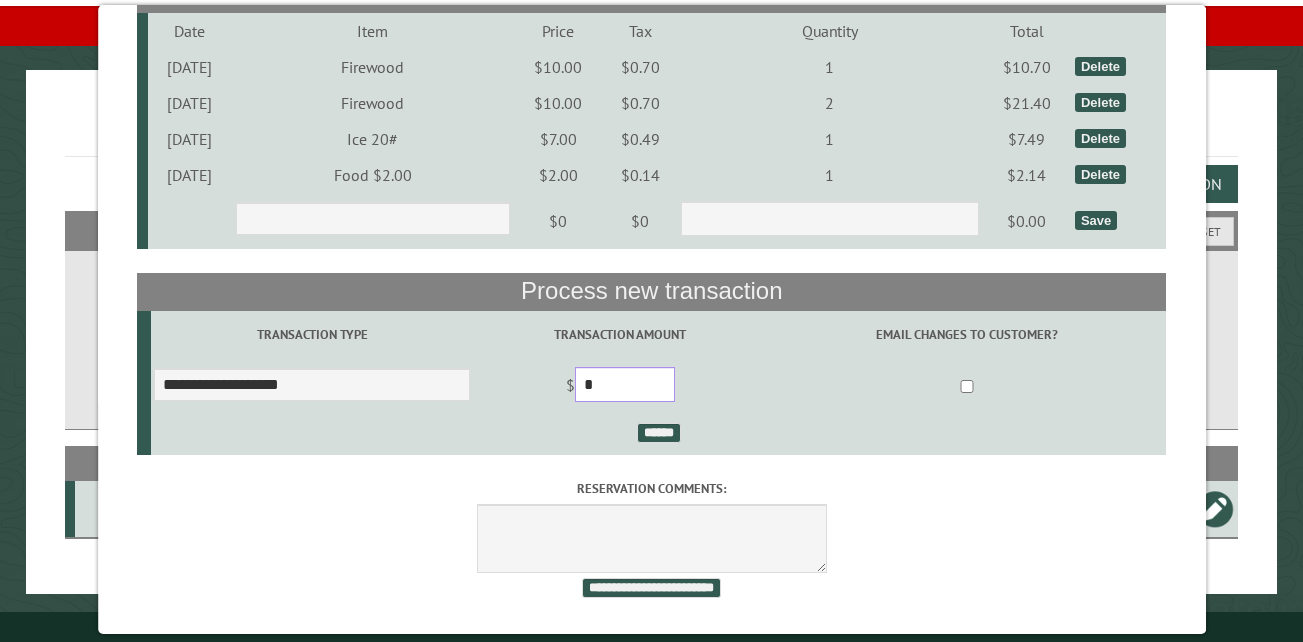 click on "*" at bounding box center (625, 384) 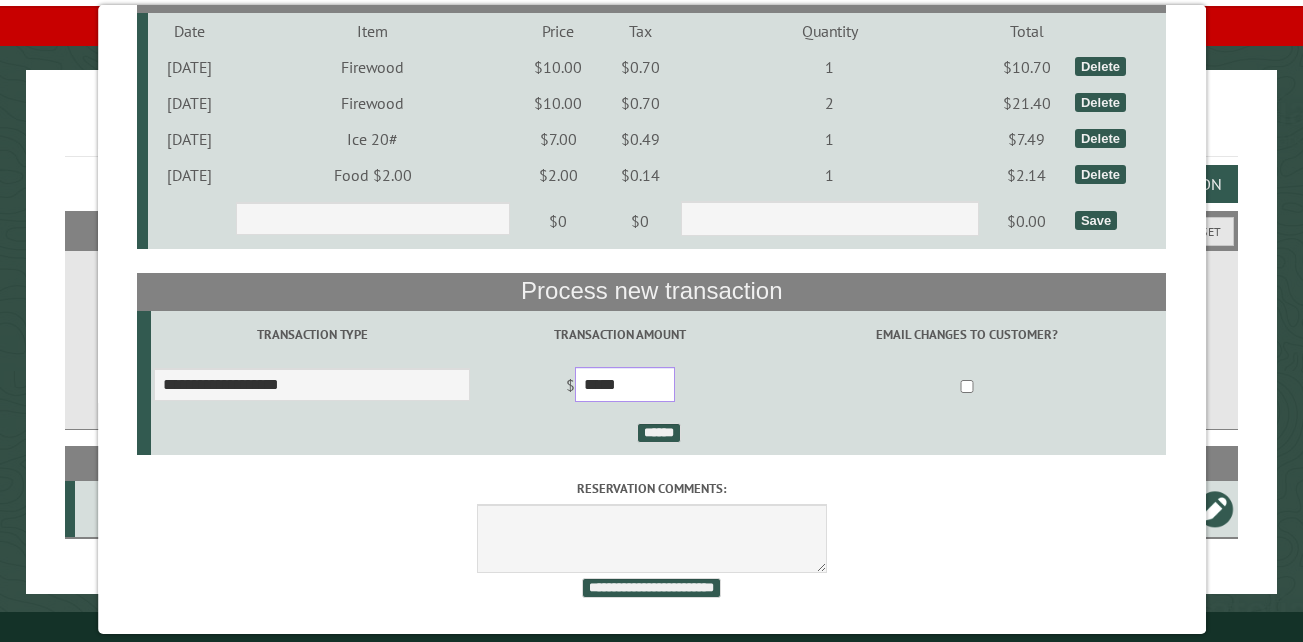 type on "*****" 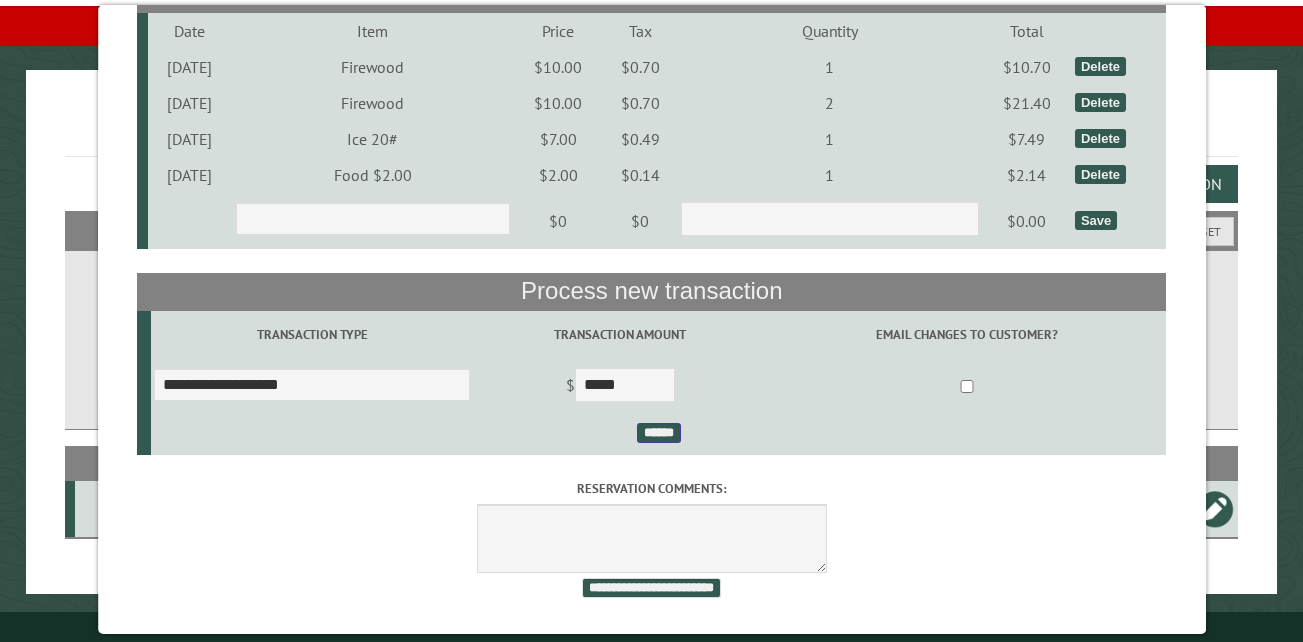 click on "******" at bounding box center [658, 433] 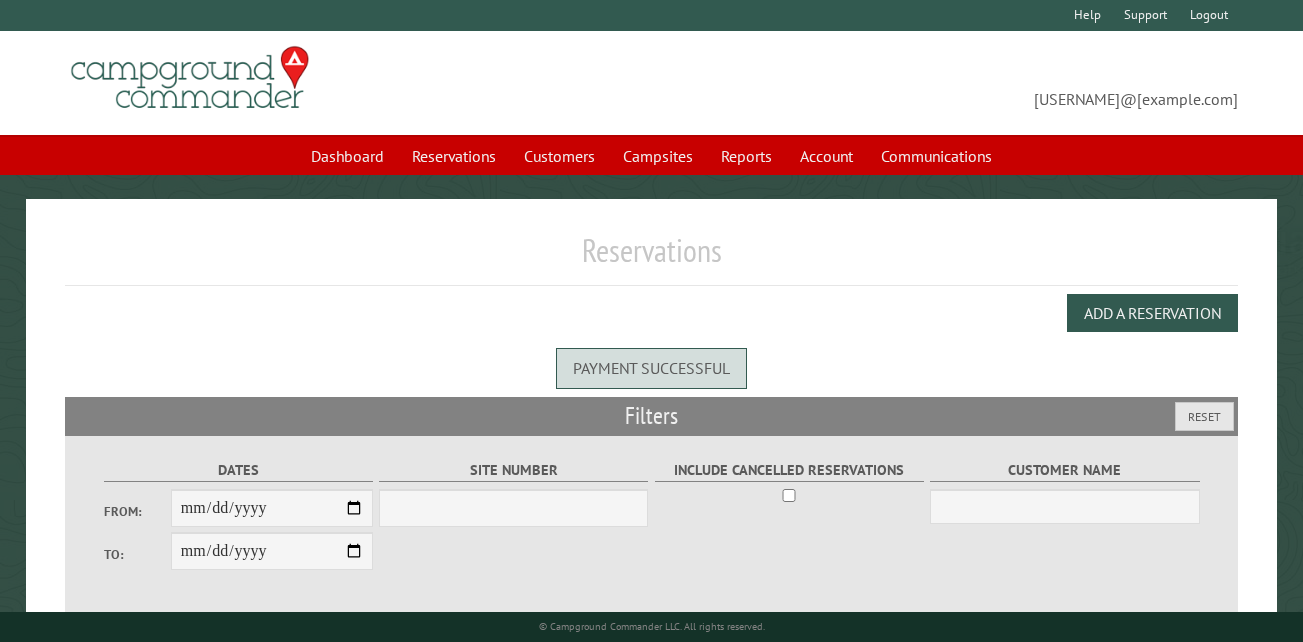 scroll, scrollTop: 0, scrollLeft: 0, axis: both 